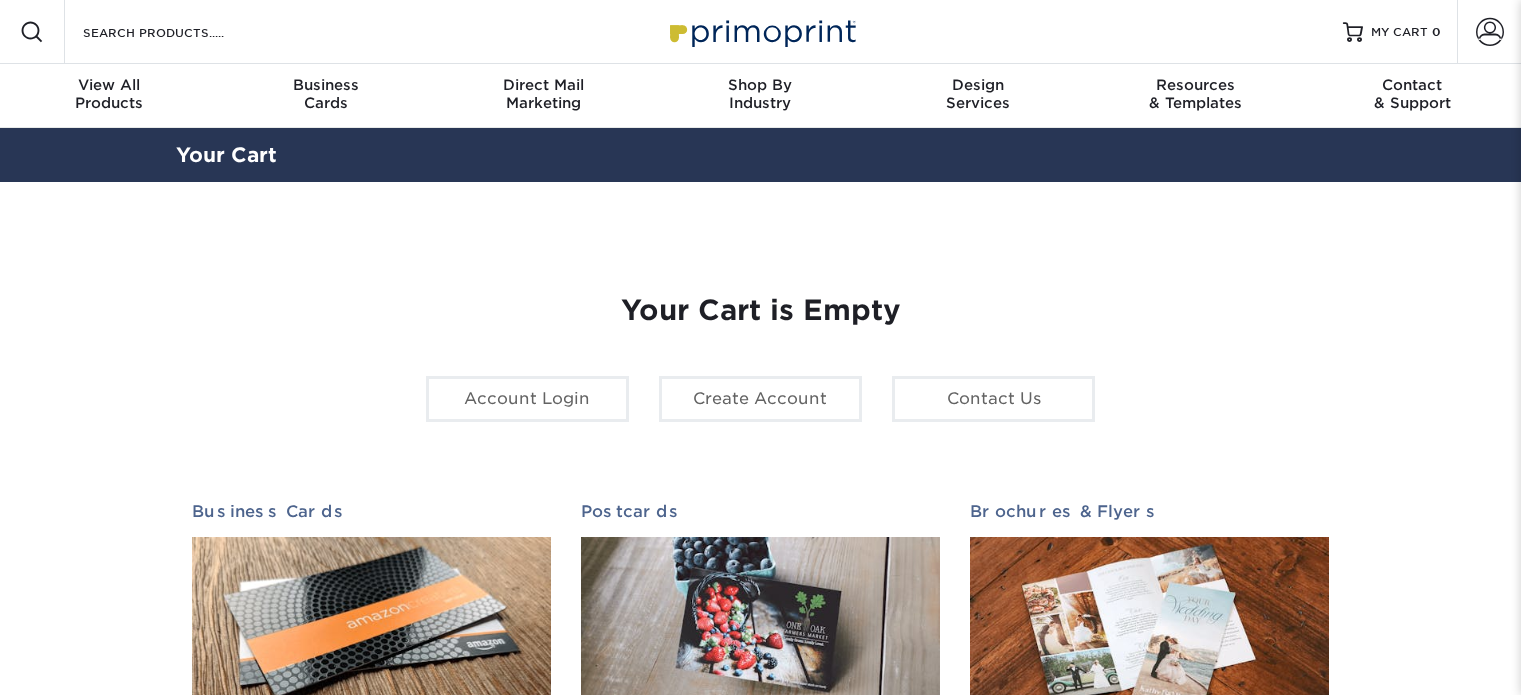 scroll, scrollTop: 0, scrollLeft: 0, axis: both 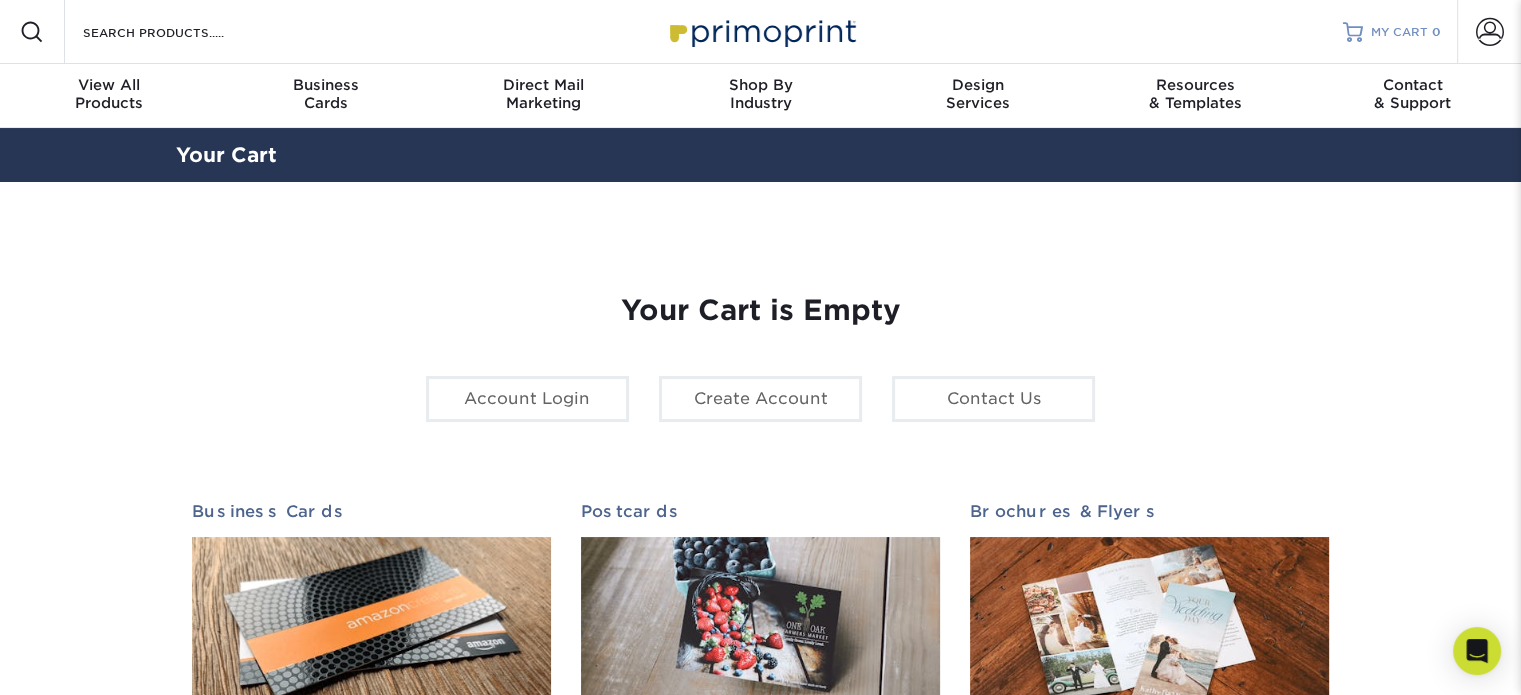 click on "MY CART" at bounding box center [1399, 32] 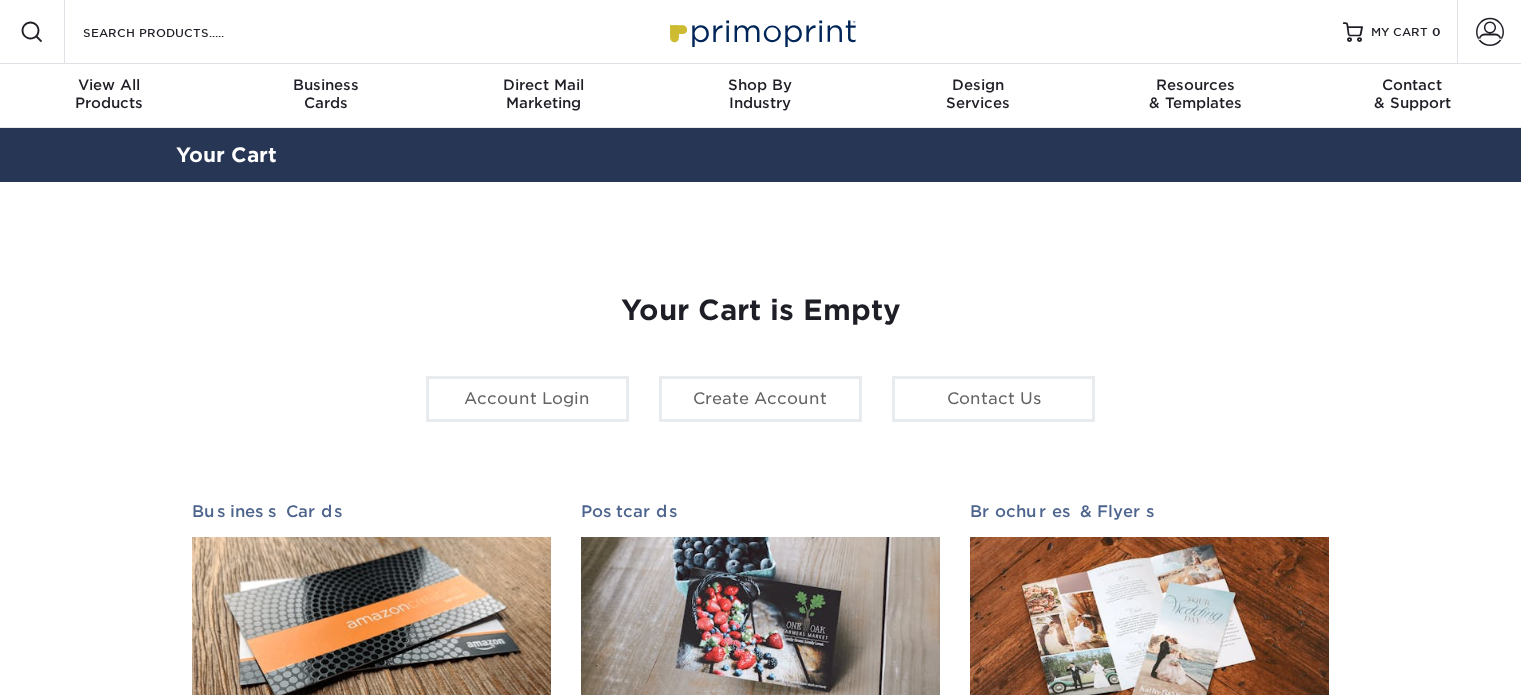 scroll, scrollTop: 0, scrollLeft: 0, axis: both 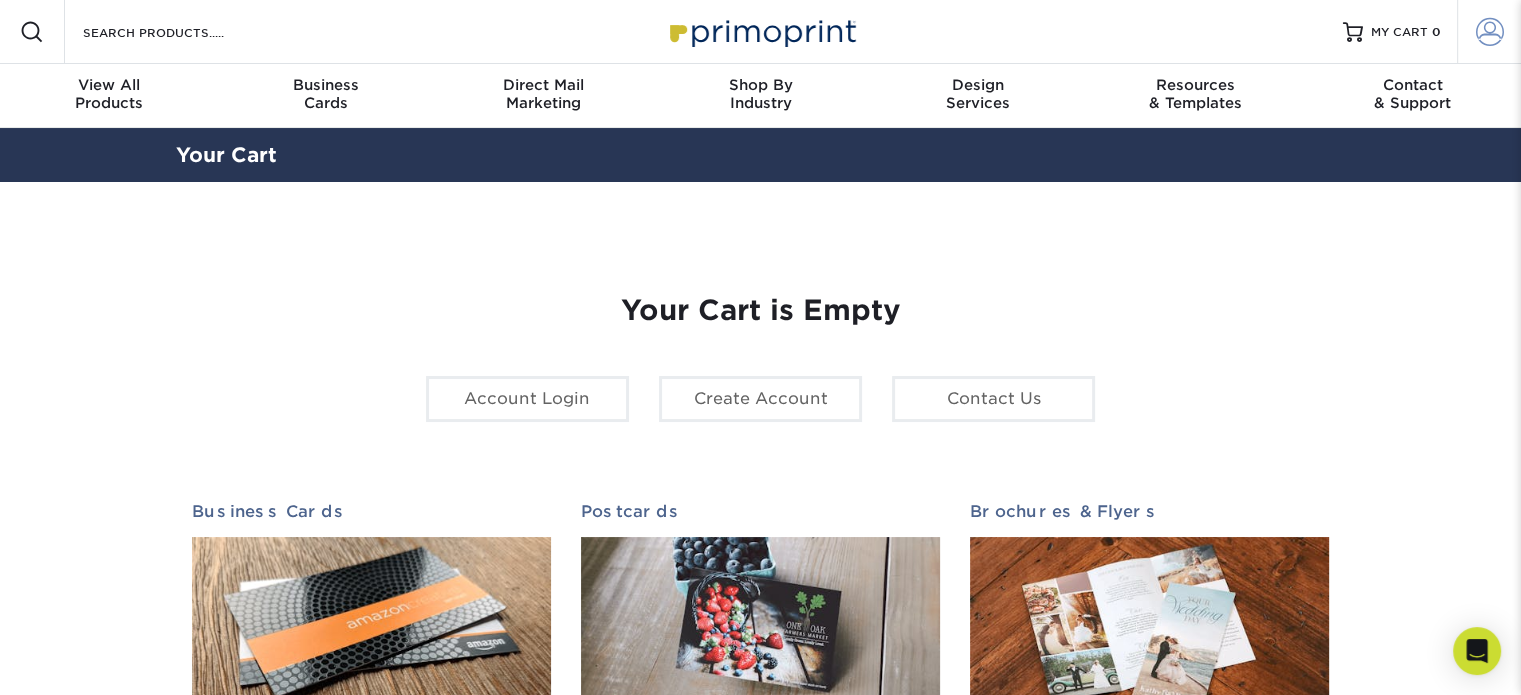 click at bounding box center [1490, 32] 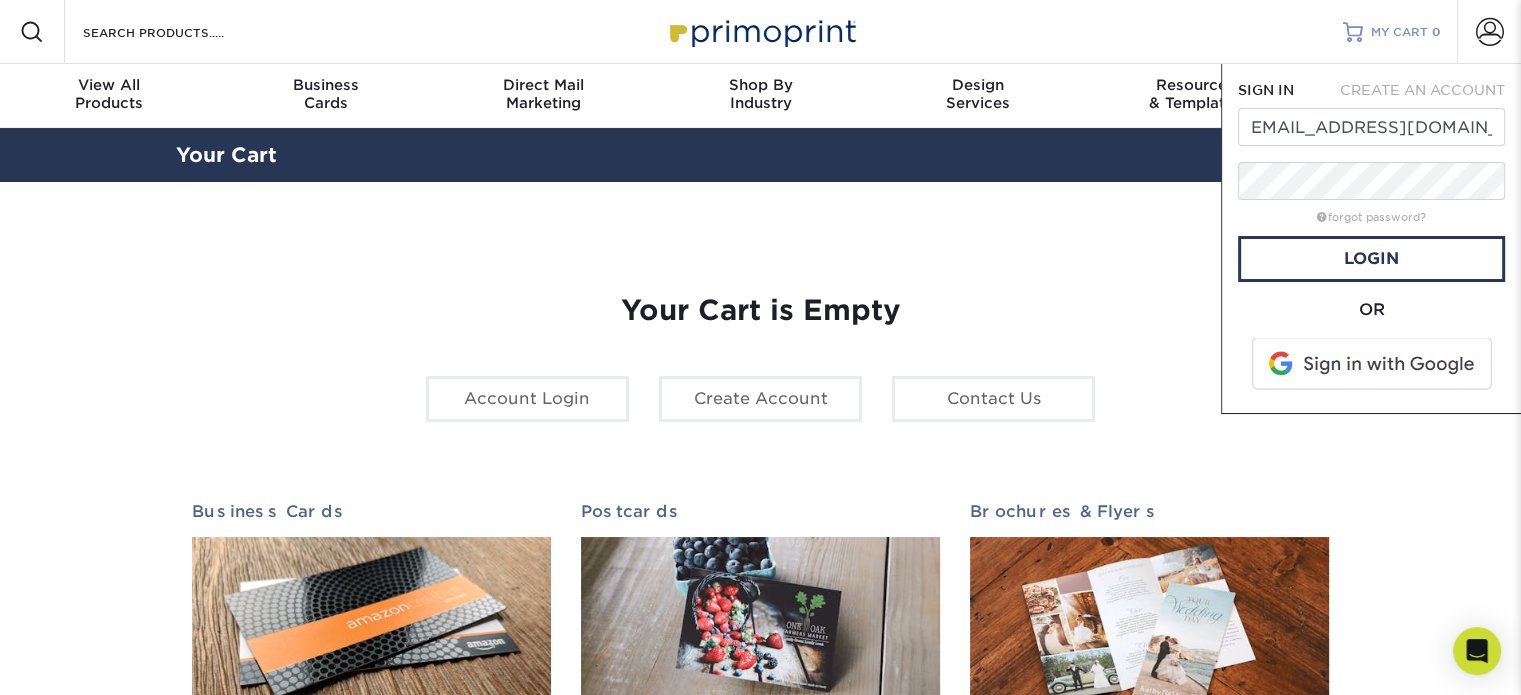 scroll, scrollTop: 0, scrollLeft: 0, axis: both 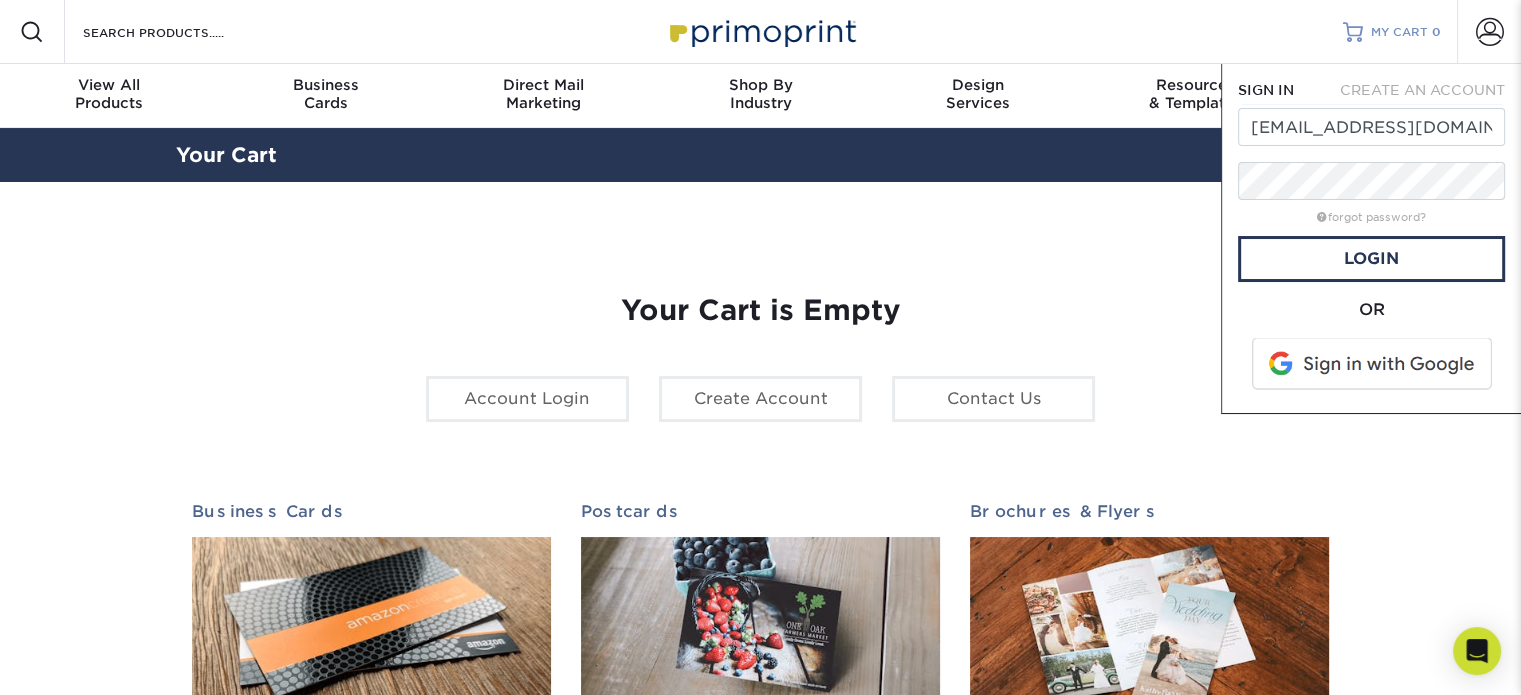 click on "MY CART" at bounding box center (1399, 32) 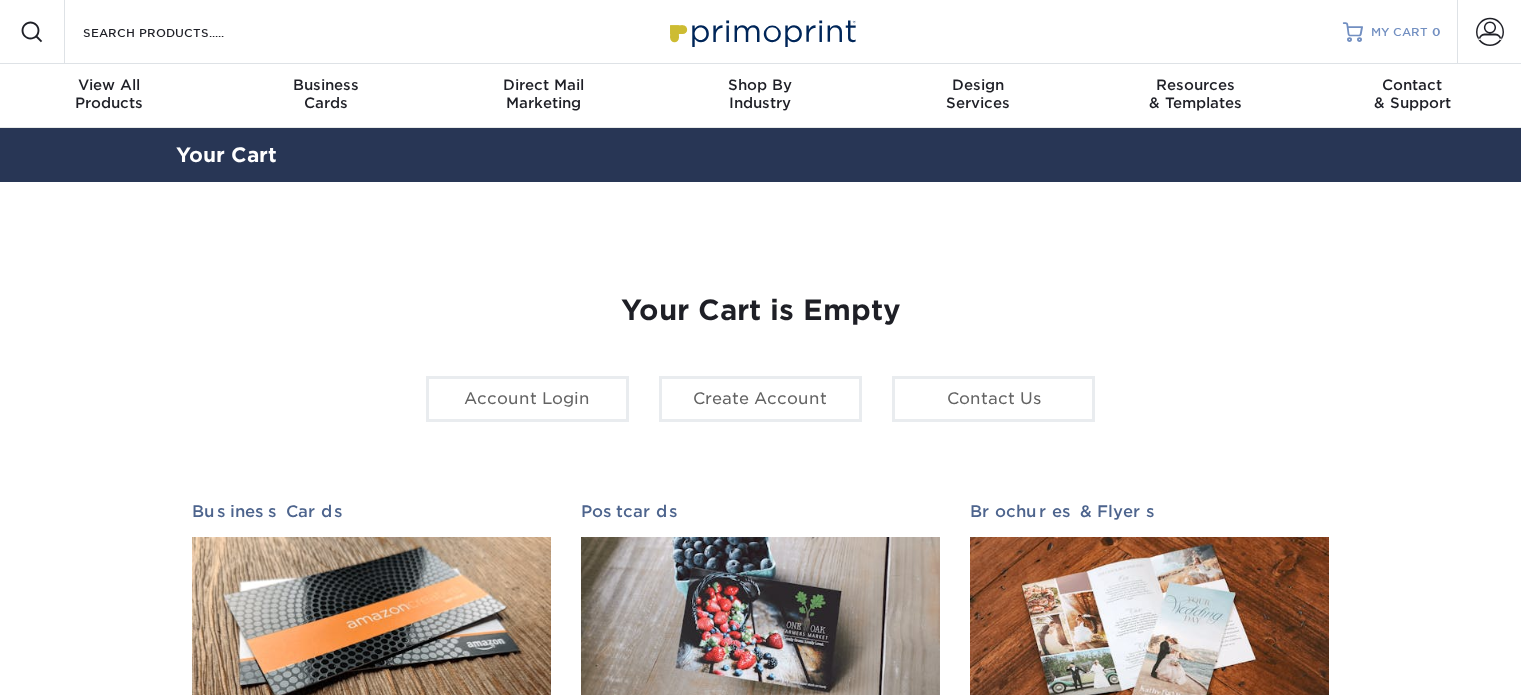 scroll, scrollTop: 0, scrollLeft: 0, axis: both 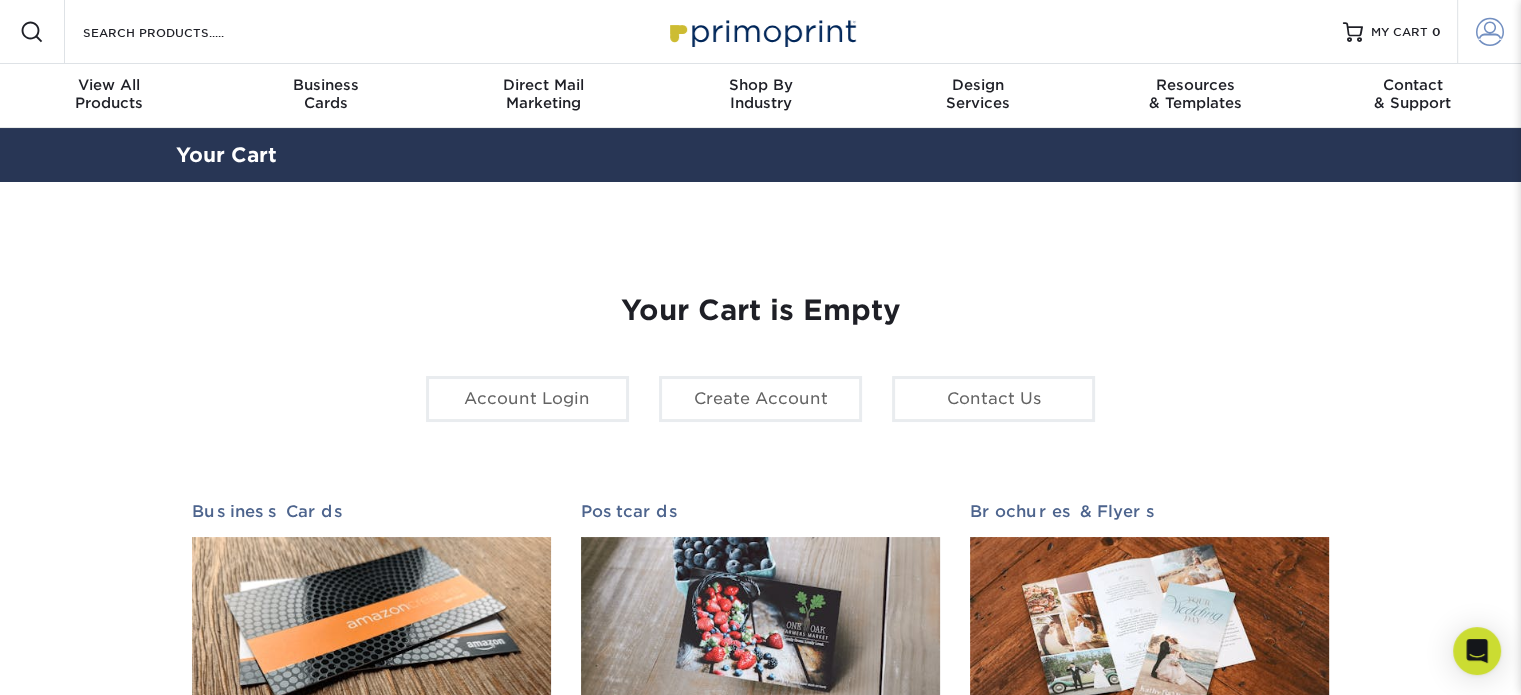 click at bounding box center [1490, 32] 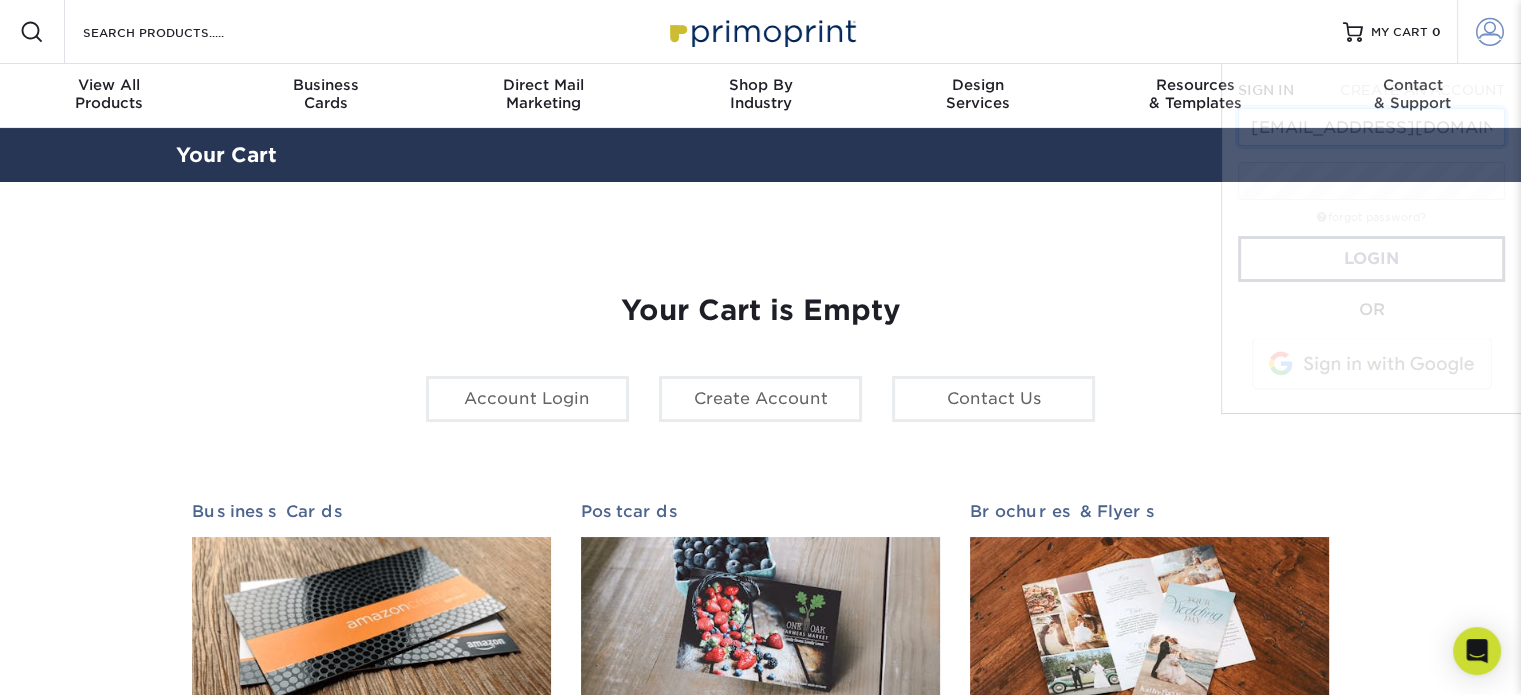 scroll, scrollTop: 0, scrollLeft: 8, axis: horizontal 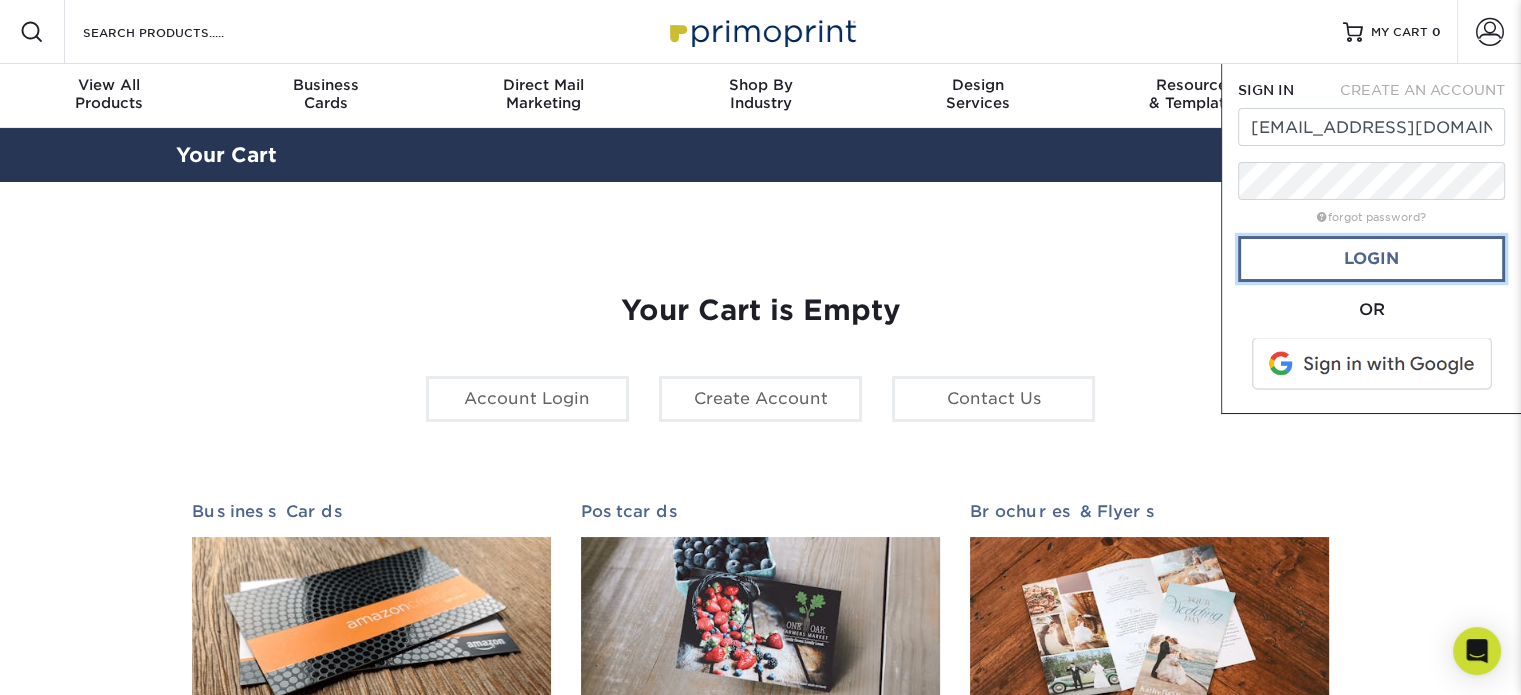 click on "Login" at bounding box center [1371, 259] 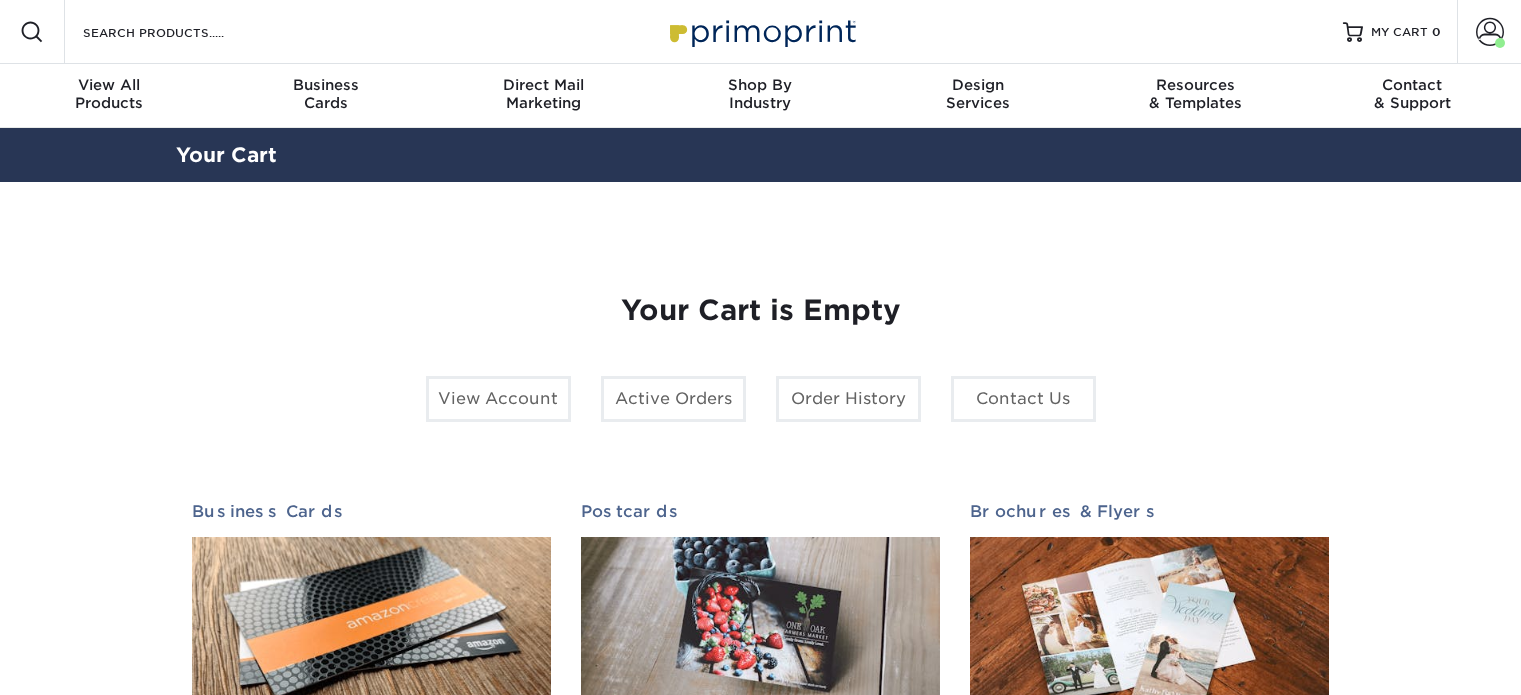 scroll, scrollTop: 0, scrollLeft: 0, axis: both 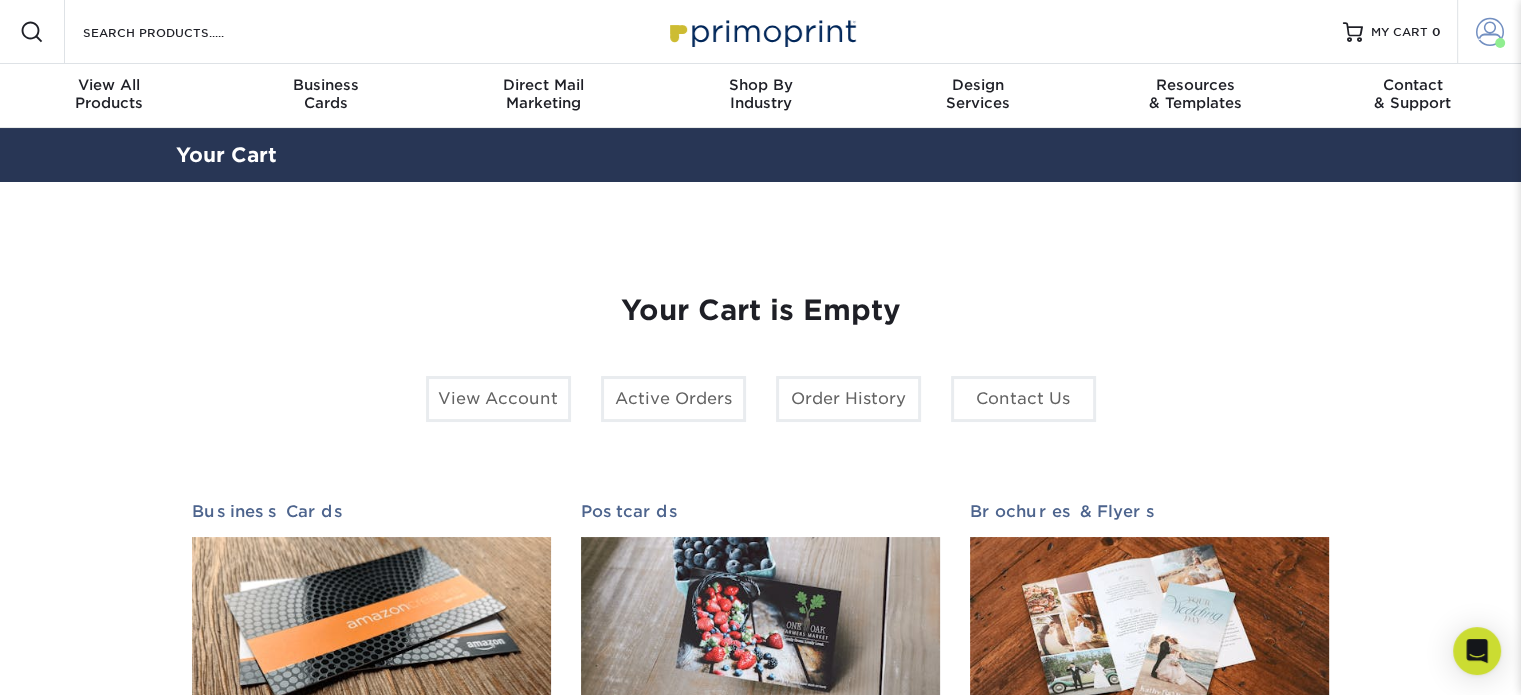 click at bounding box center (1490, 32) 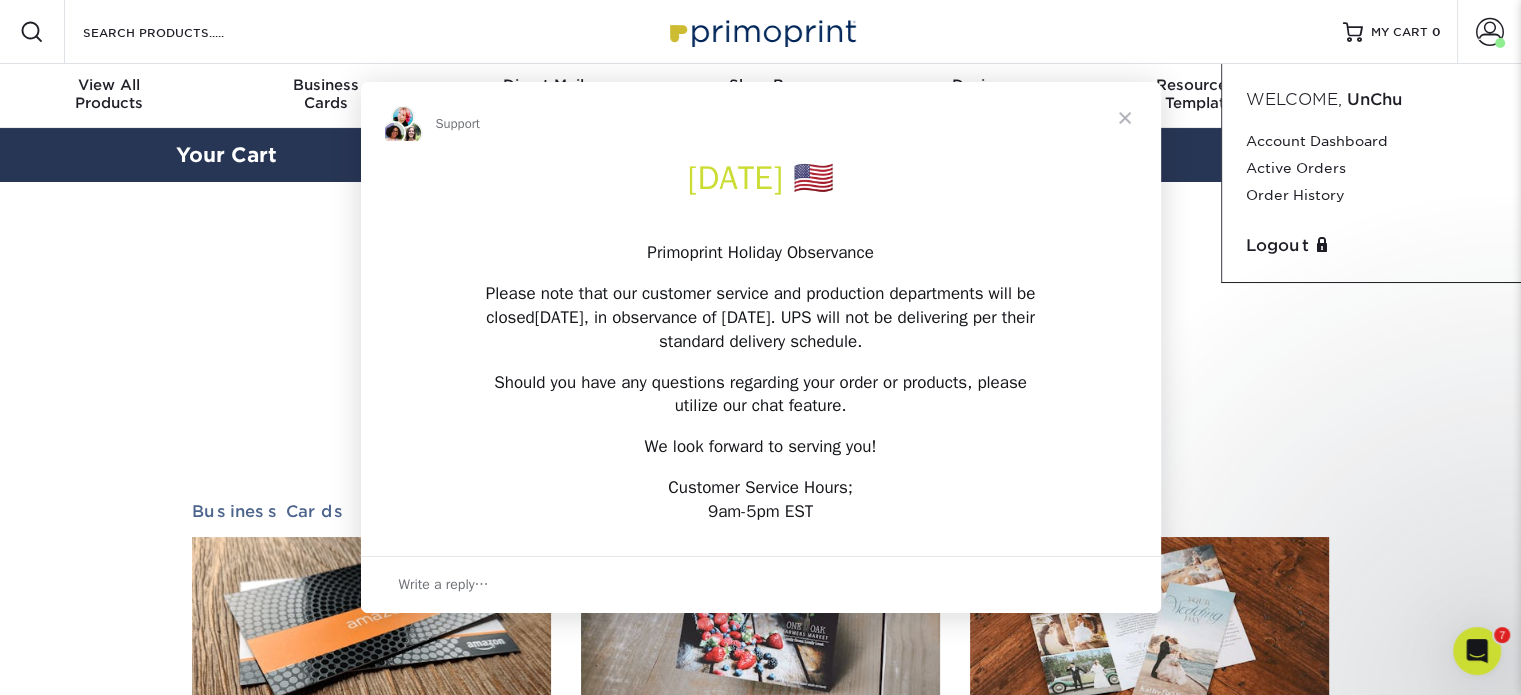 scroll, scrollTop: 0, scrollLeft: 0, axis: both 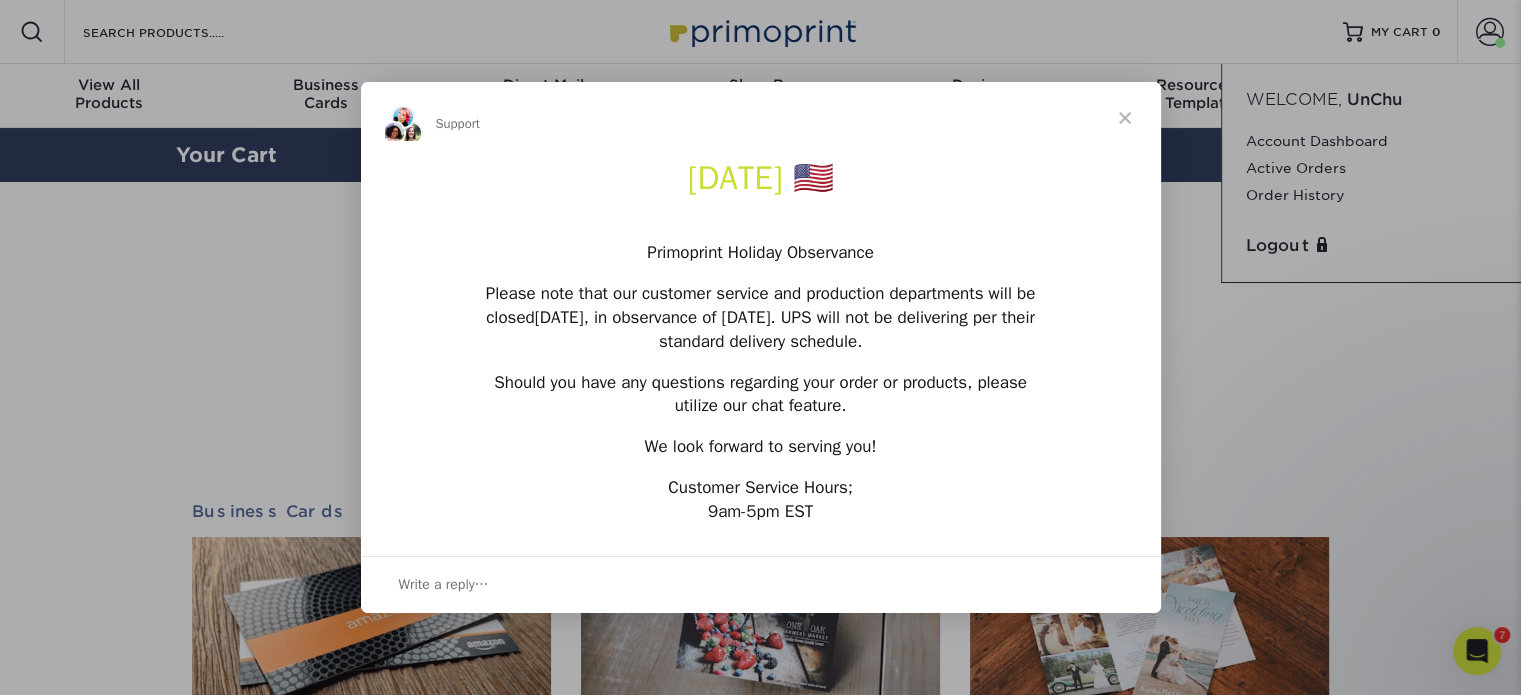 click at bounding box center (1125, 118) 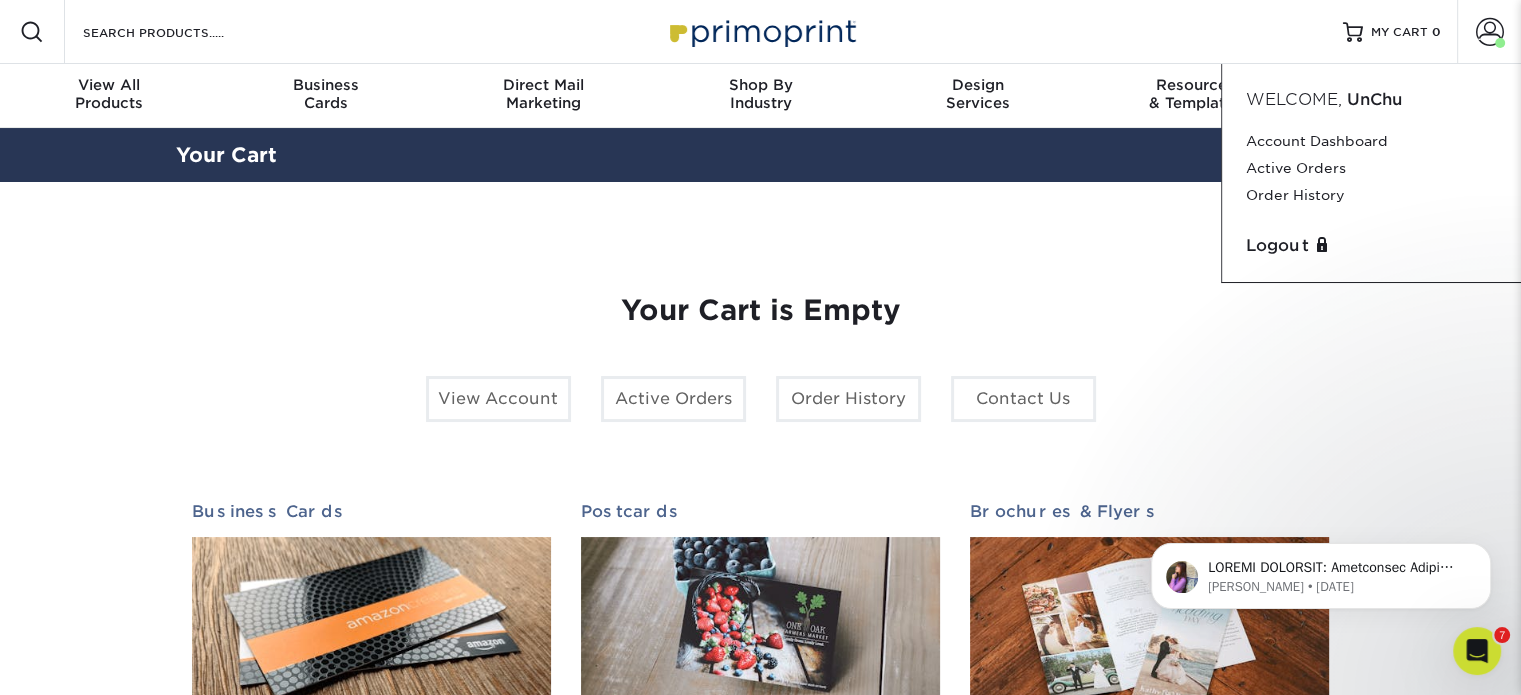 scroll, scrollTop: 0, scrollLeft: 0, axis: both 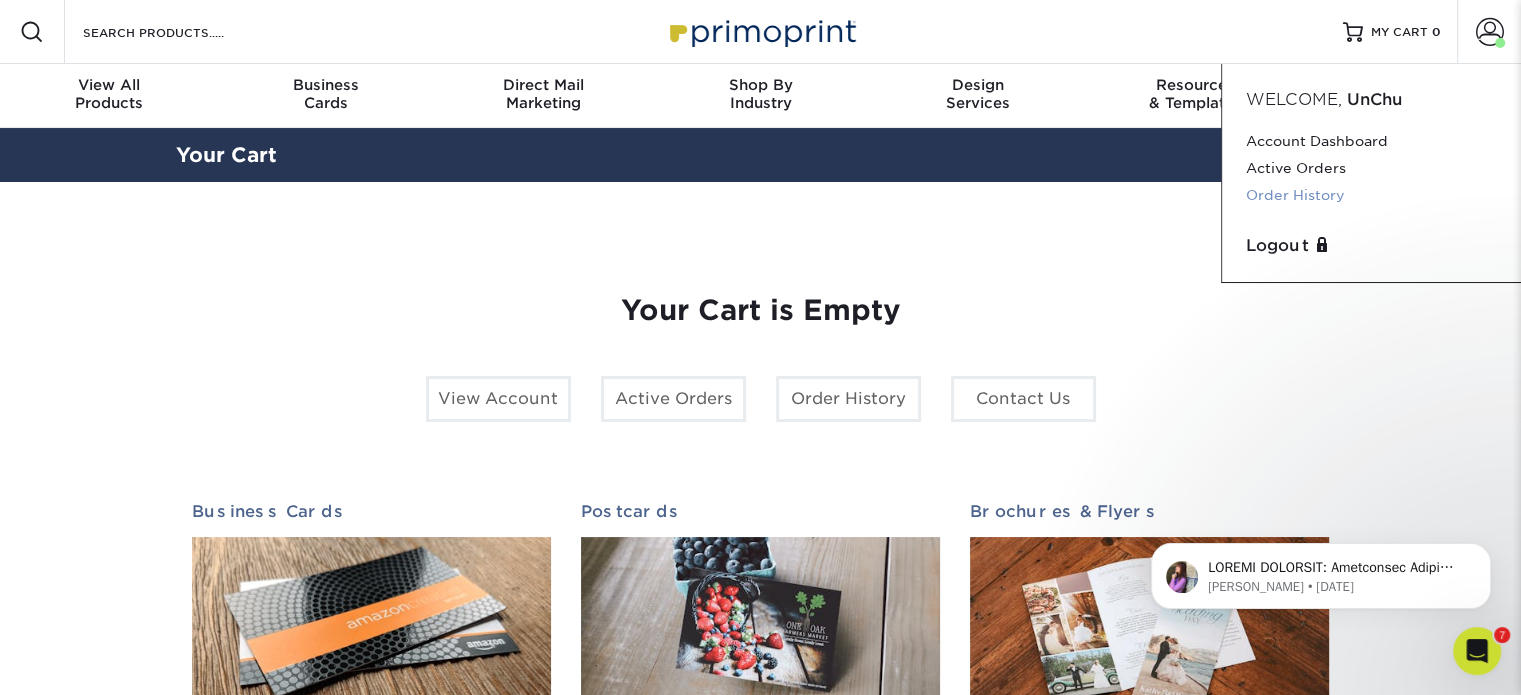 click on "Order History" at bounding box center (1371, 195) 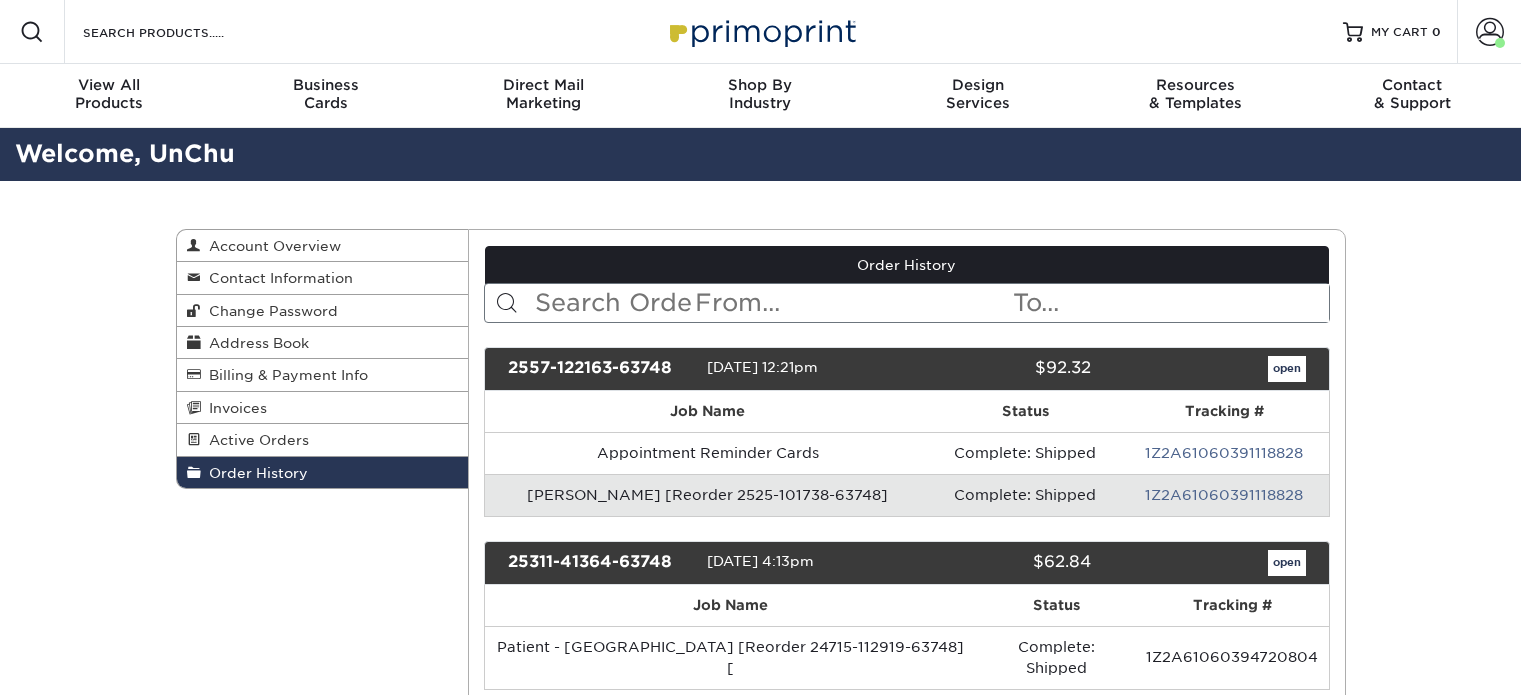 scroll, scrollTop: 0, scrollLeft: 0, axis: both 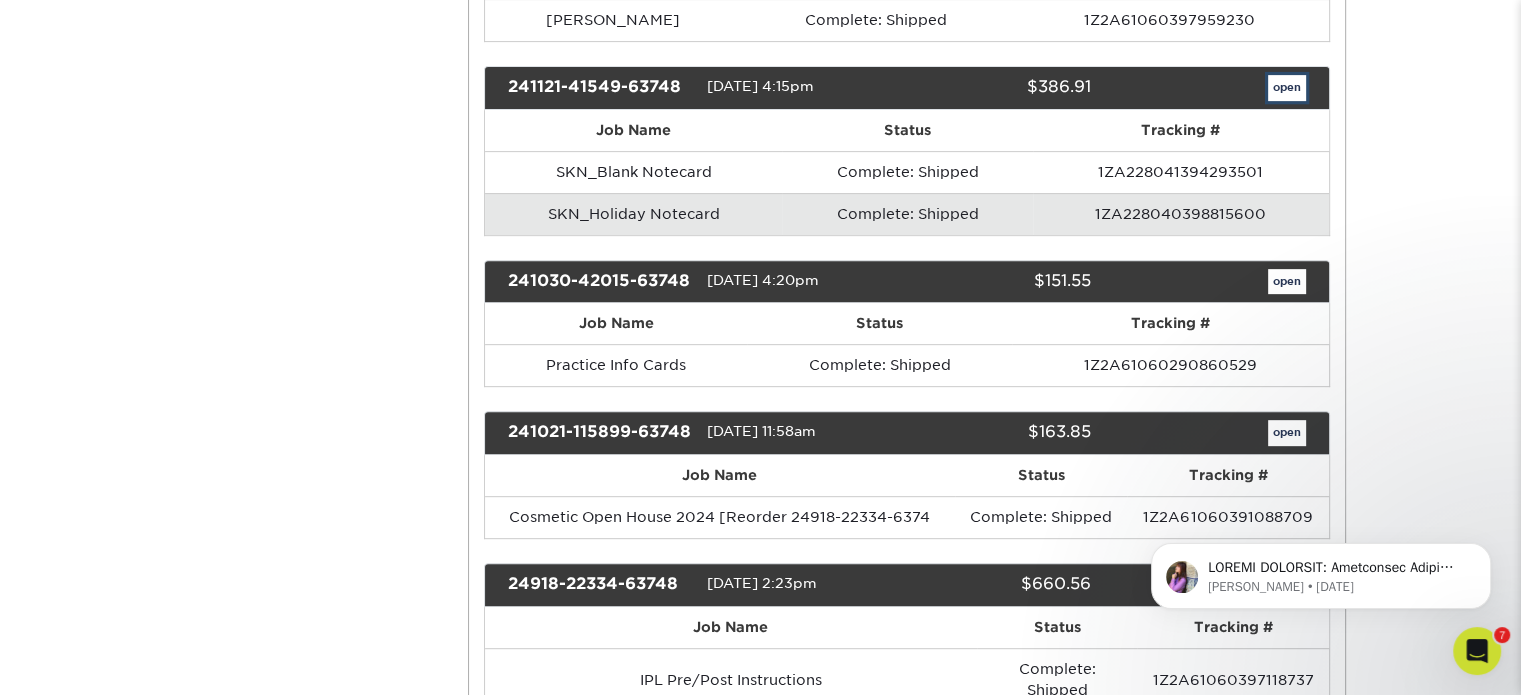 click on "open" at bounding box center (1287, 88) 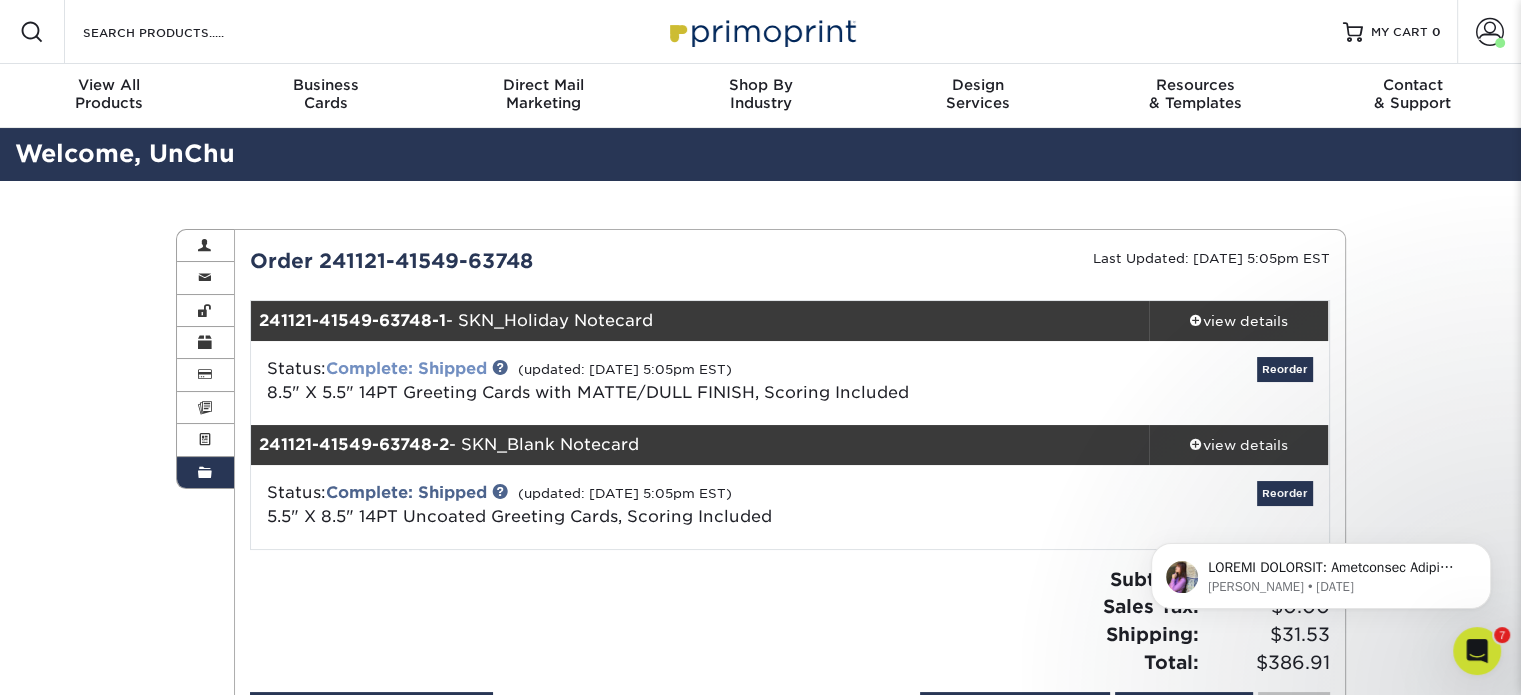 click on "Complete: Shipped" at bounding box center [406, 368] 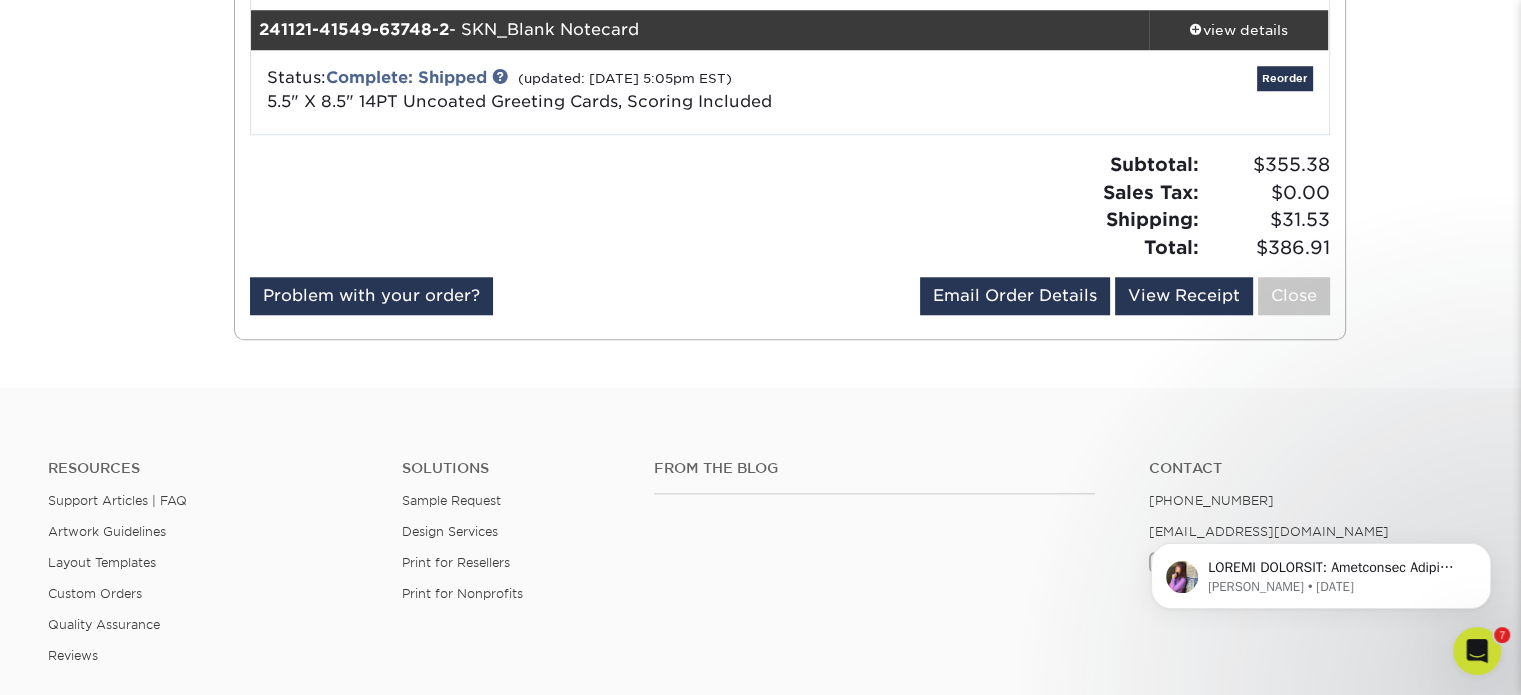 scroll, scrollTop: 1700, scrollLeft: 0, axis: vertical 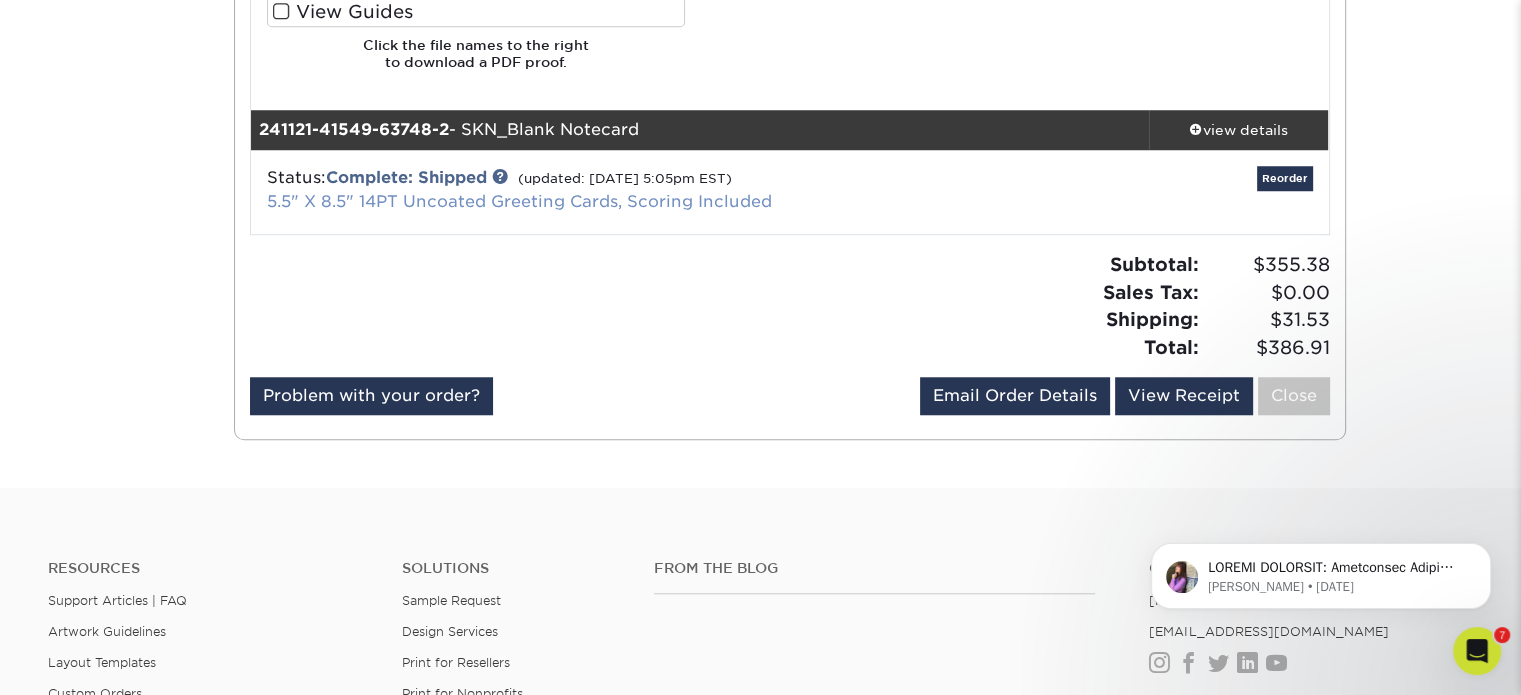 click on "5.5" X 8.5" 14PT Uncoated Greeting Cards, Scoring Included" at bounding box center [519, 201] 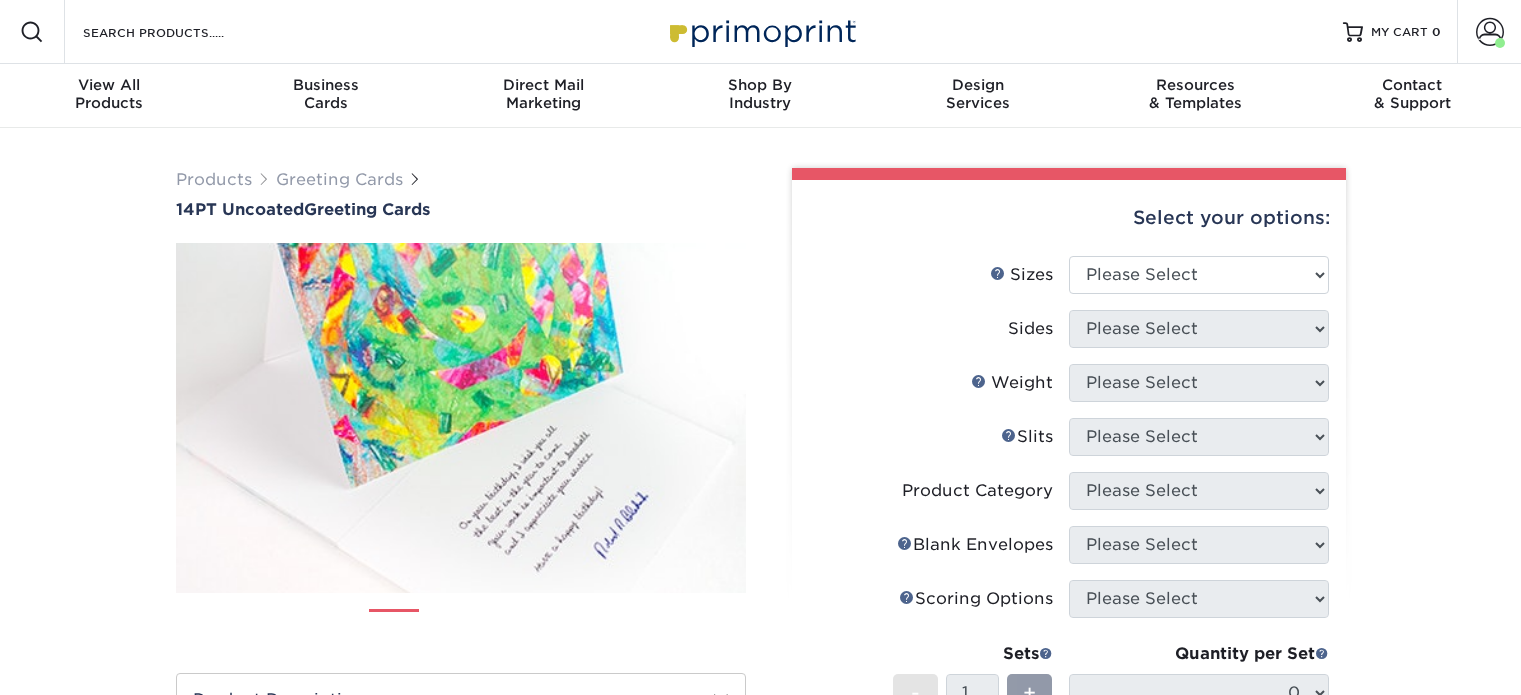 scroll, scrollTop: 0, scrollLeft: 0, axis: both 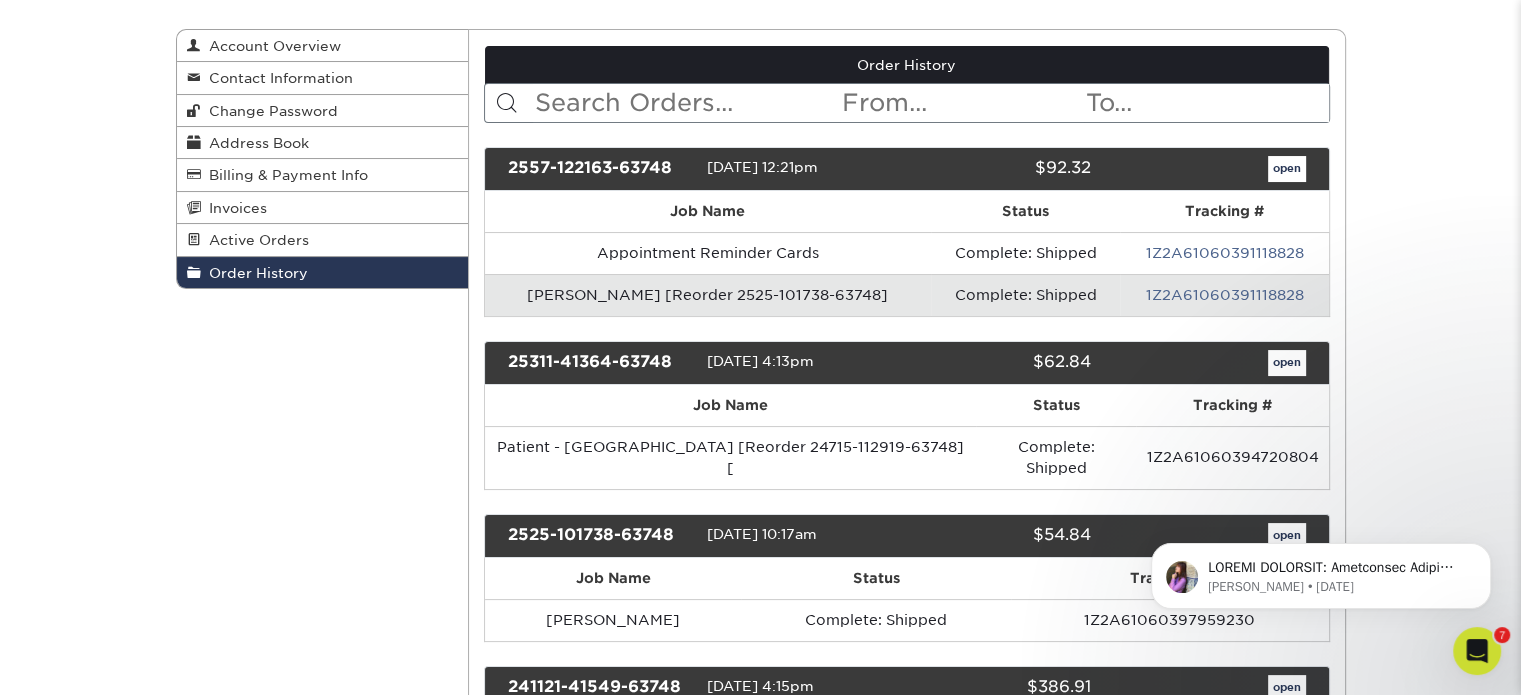 click on "Order History" at bounding box center [254, 273] 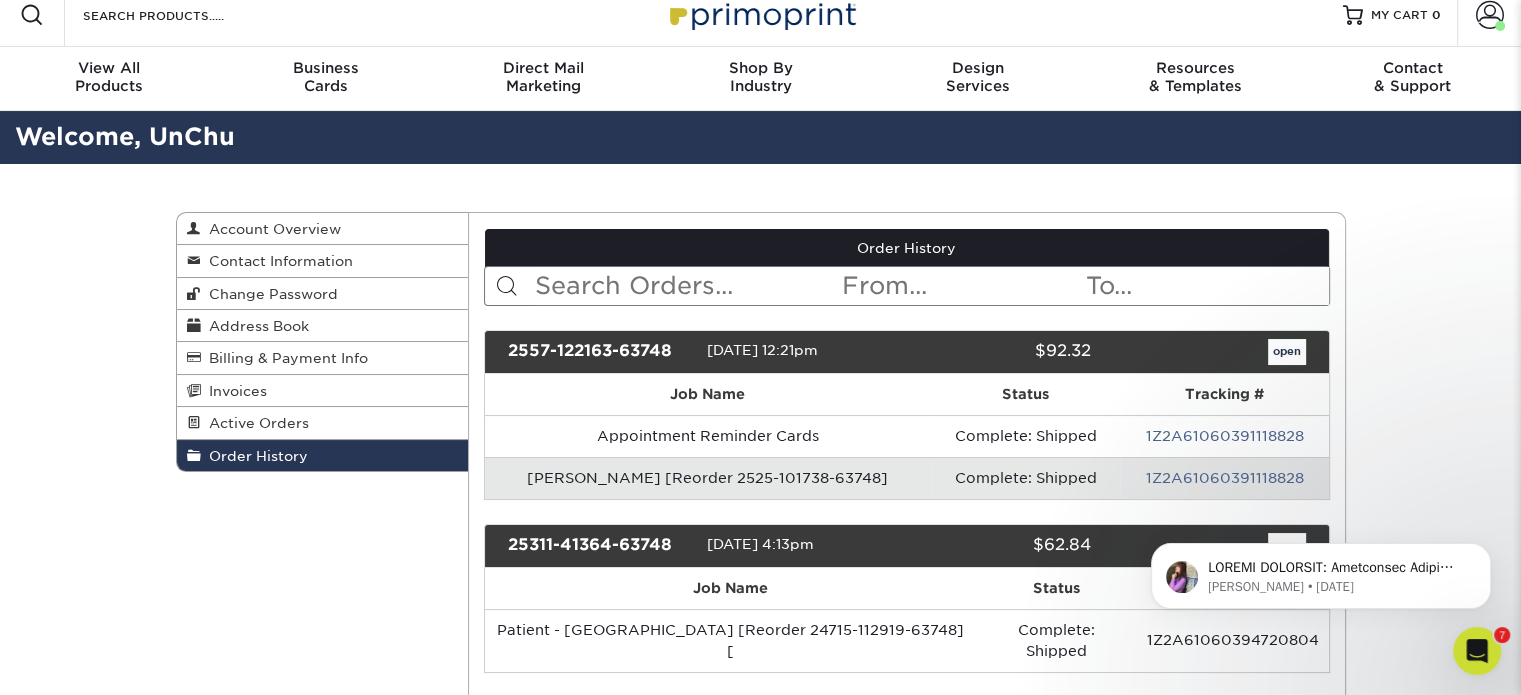 scroll, scrollTop: 0, scrollLeft: 0, axis: both 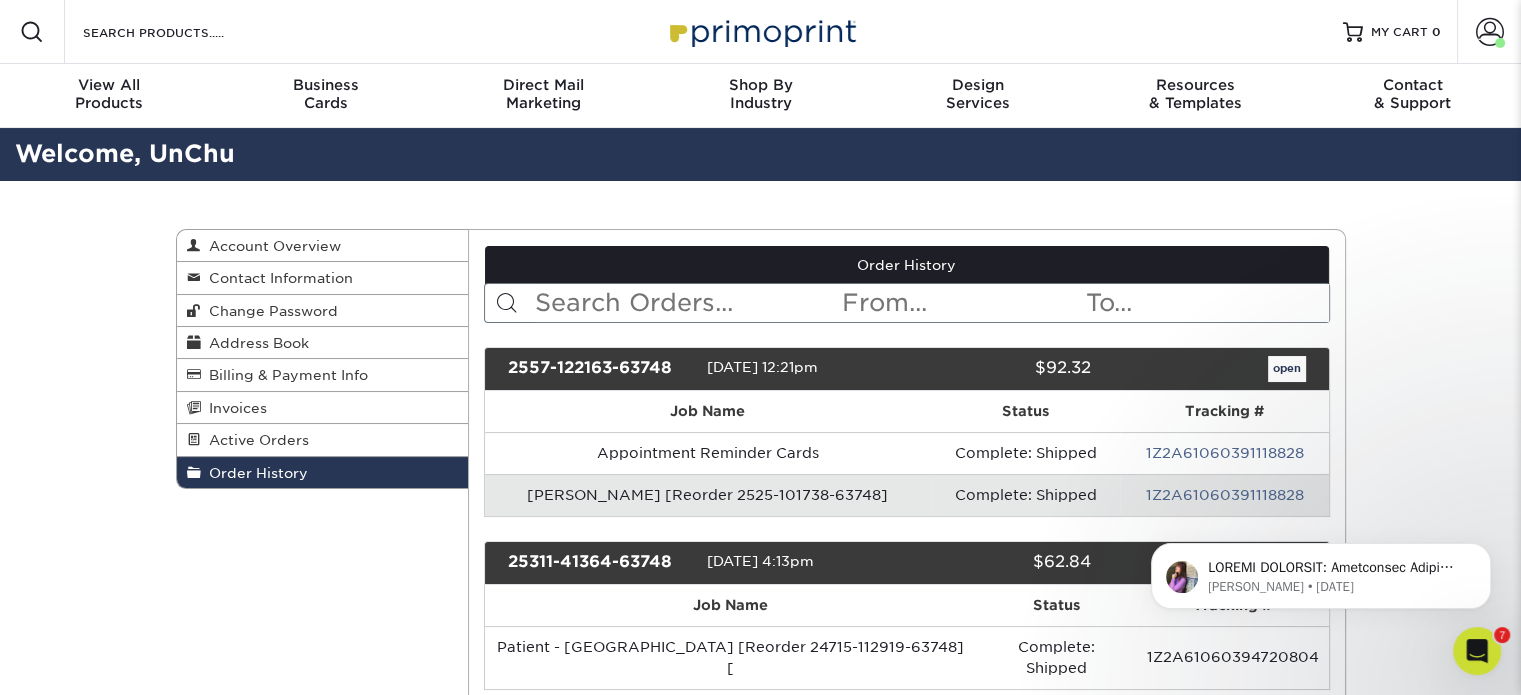 click on "Order History" at bounding box center [254, 473] 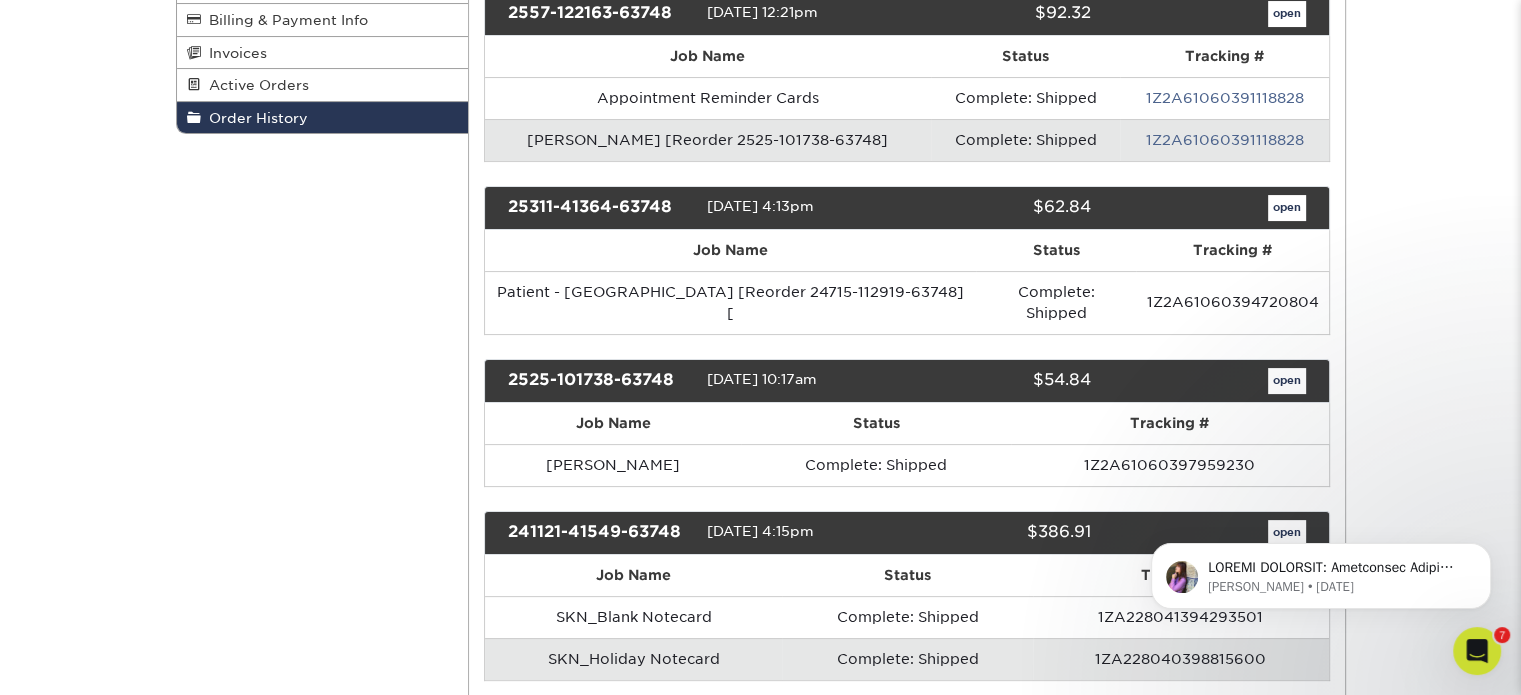 scroll, scrollTop: 200, scrollLeft: 0, axis: vertical 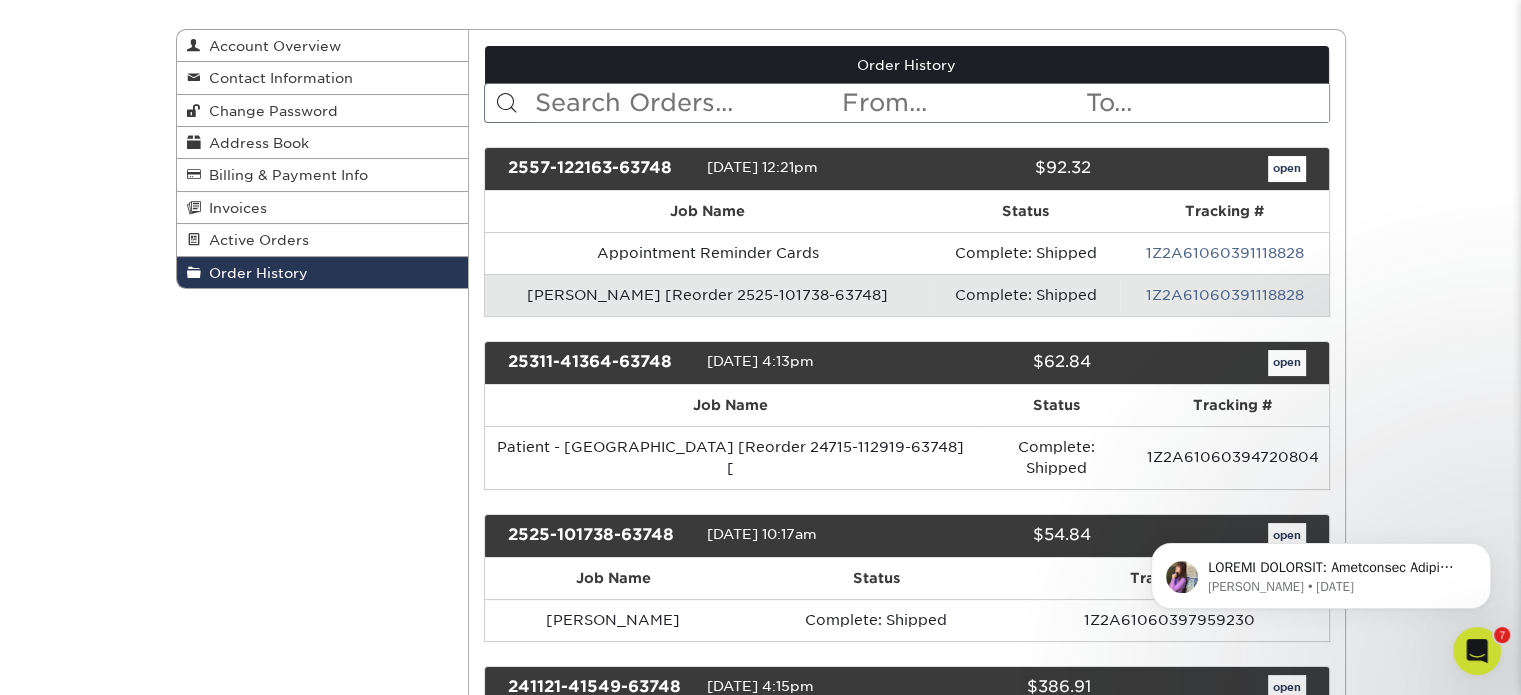 click at bounding box center [686, 103] 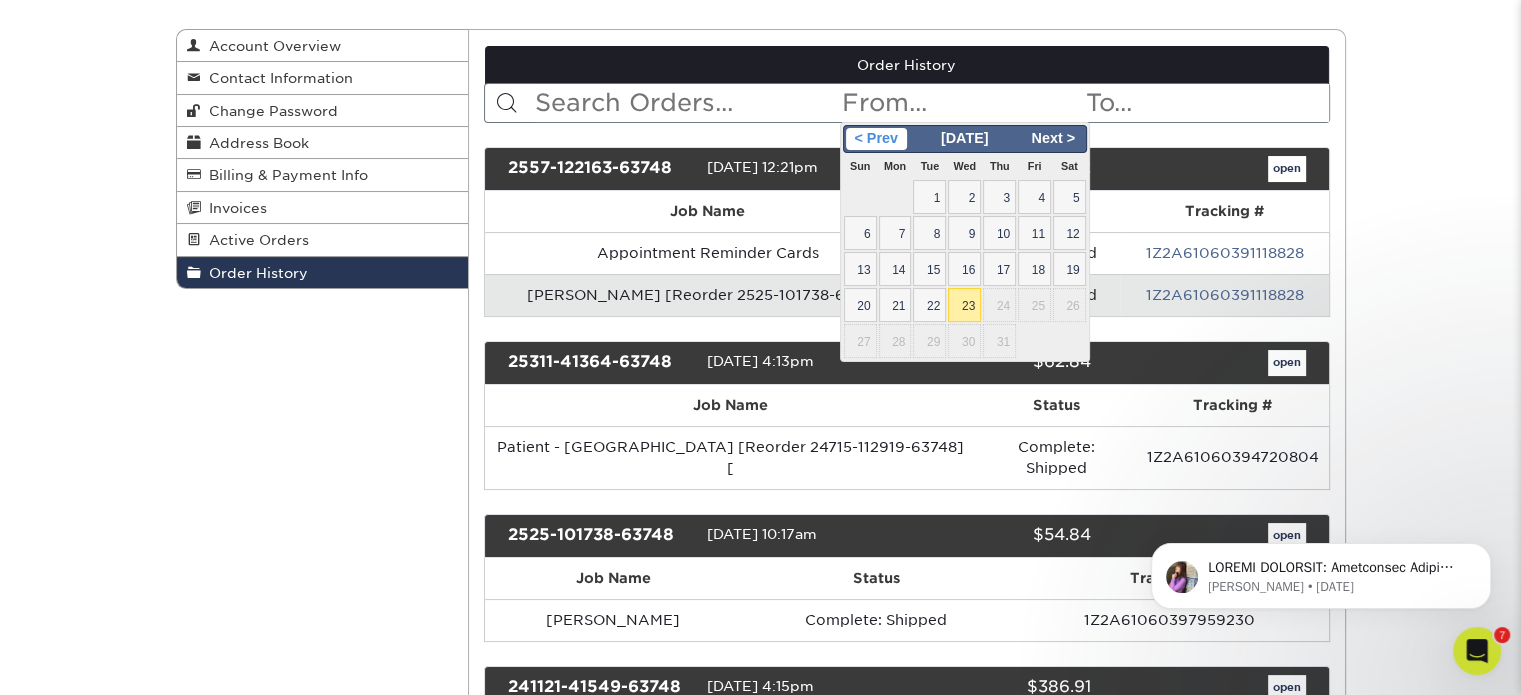 click on "< Prev" at bounding box center (876, 139) 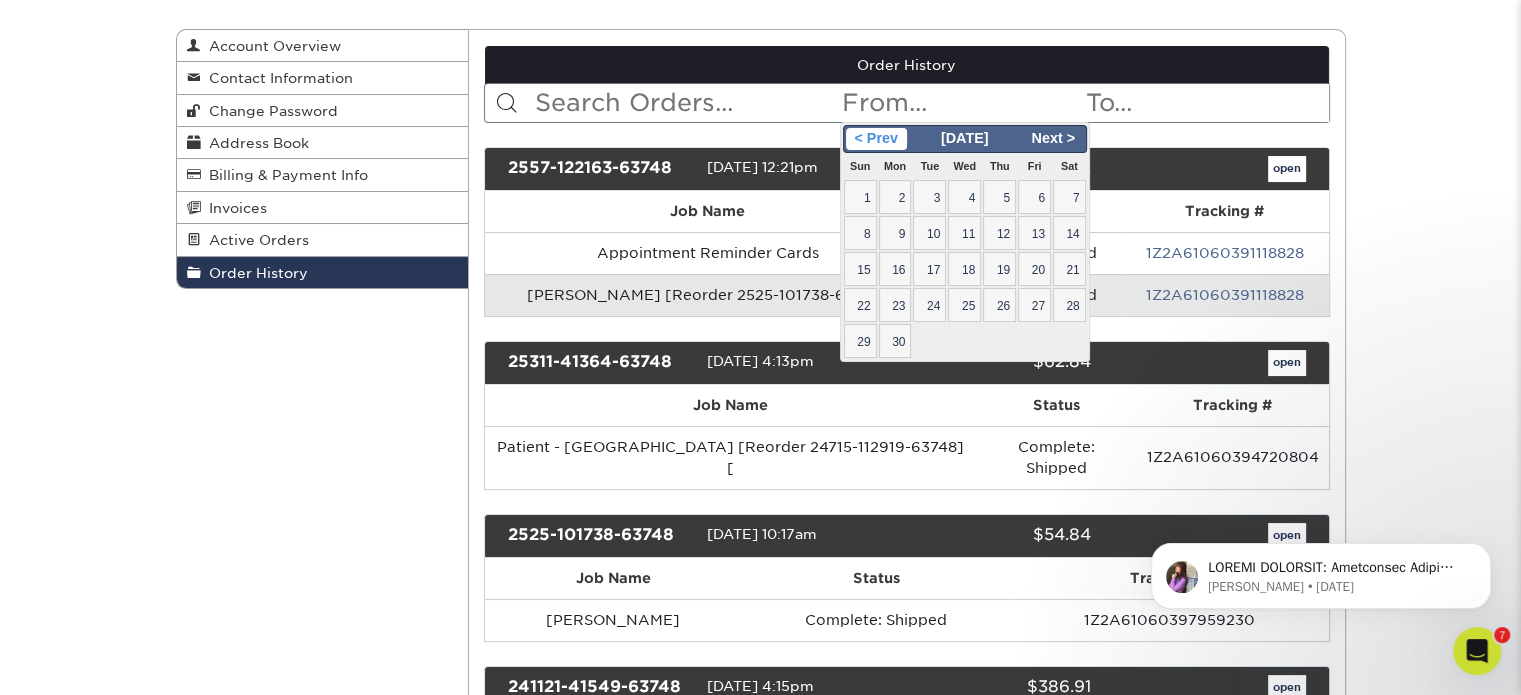 click on "< Prev" at bounding box center (876, 139) 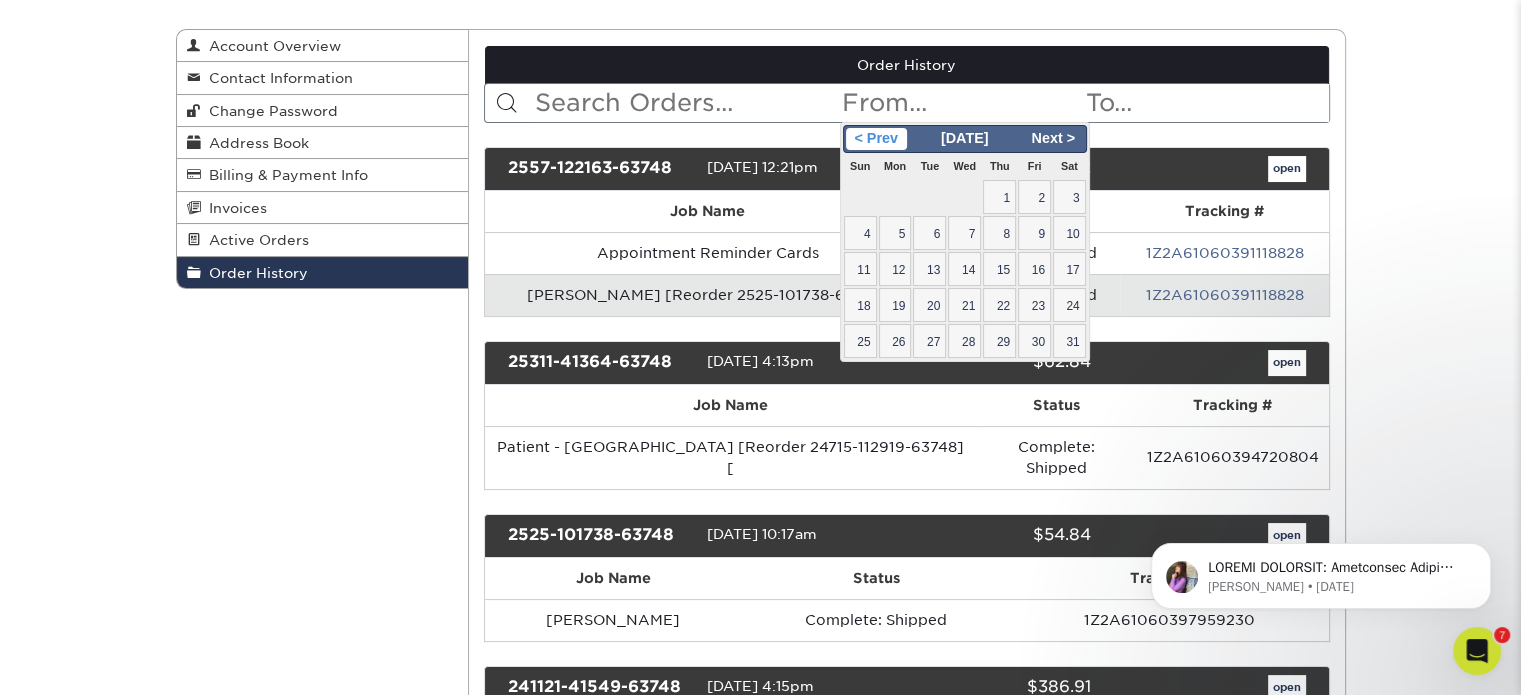 click on "< Prev" at bounding box center (876, 139) 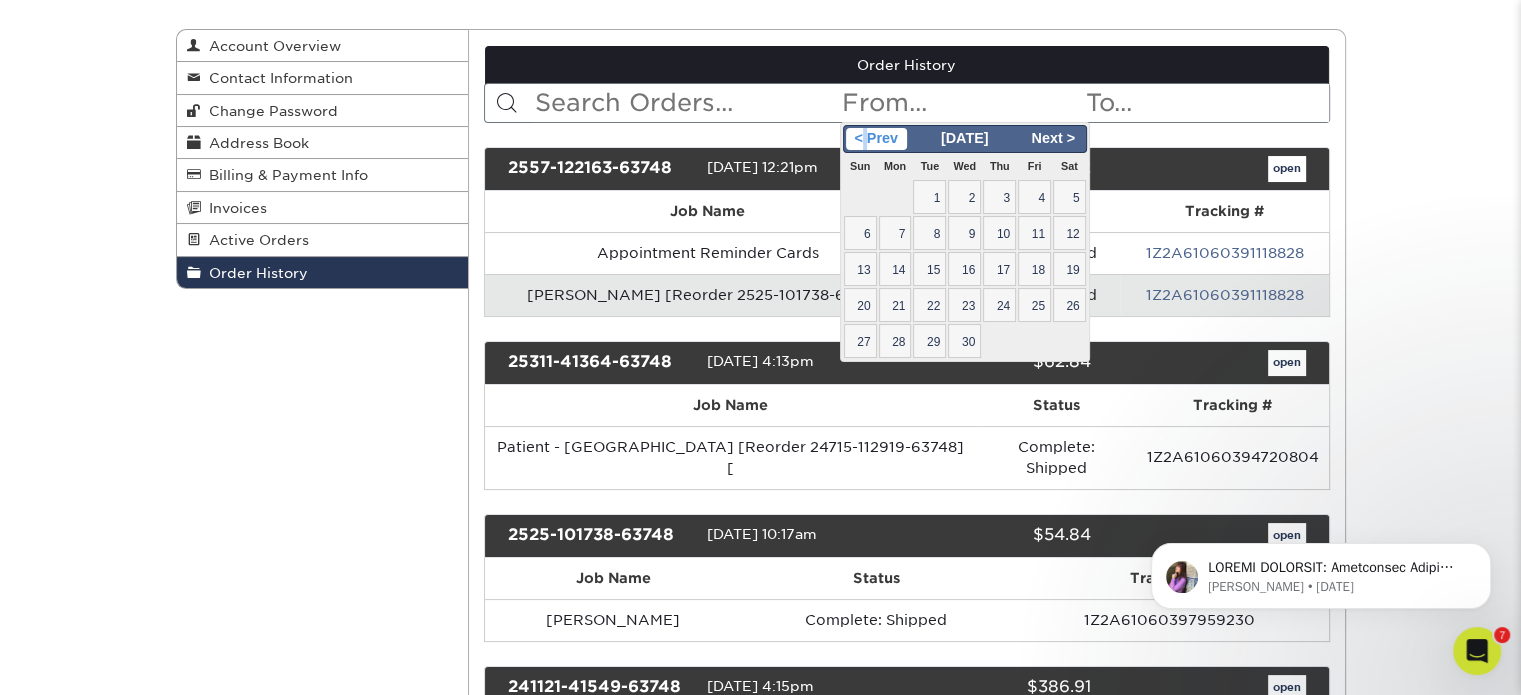 click on "< Prev" at bounding box center (876, 139) 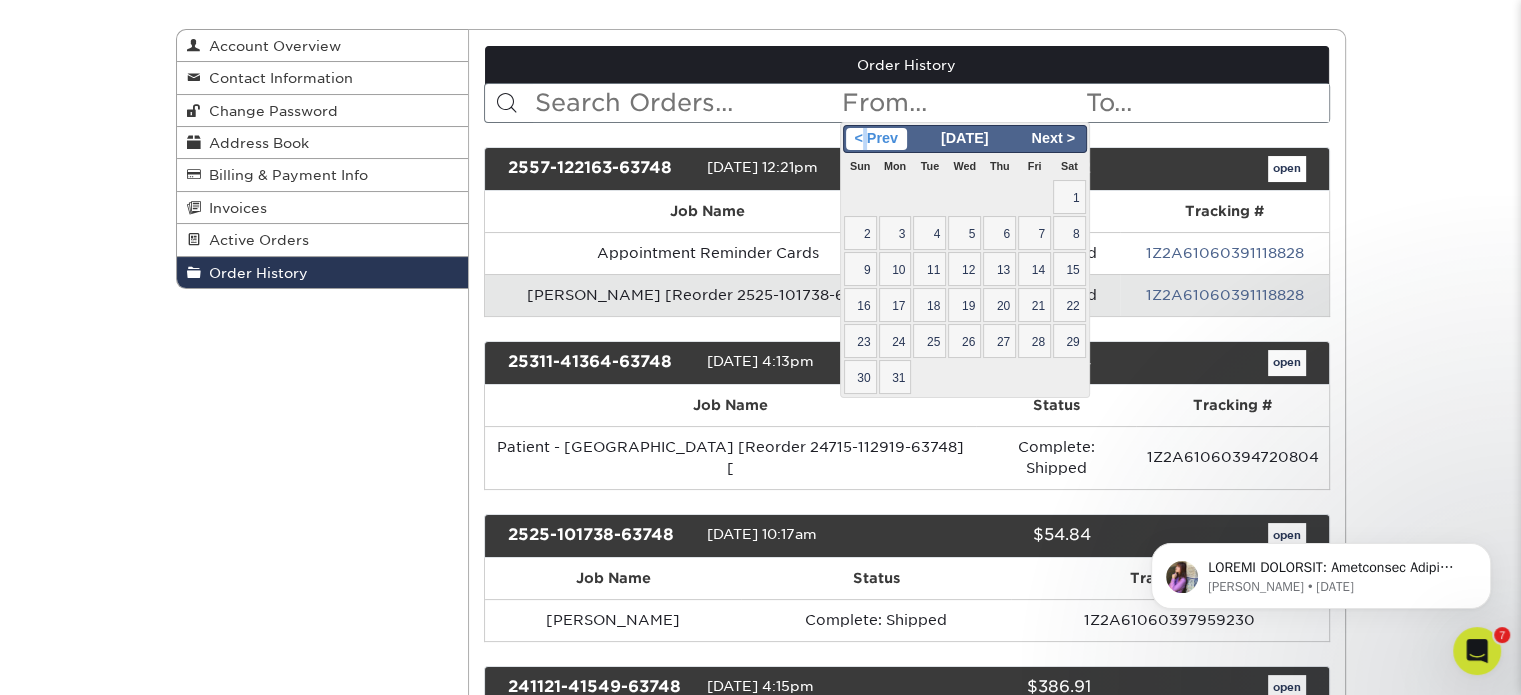 click on "< Prev" at bounding box center [876, 139] 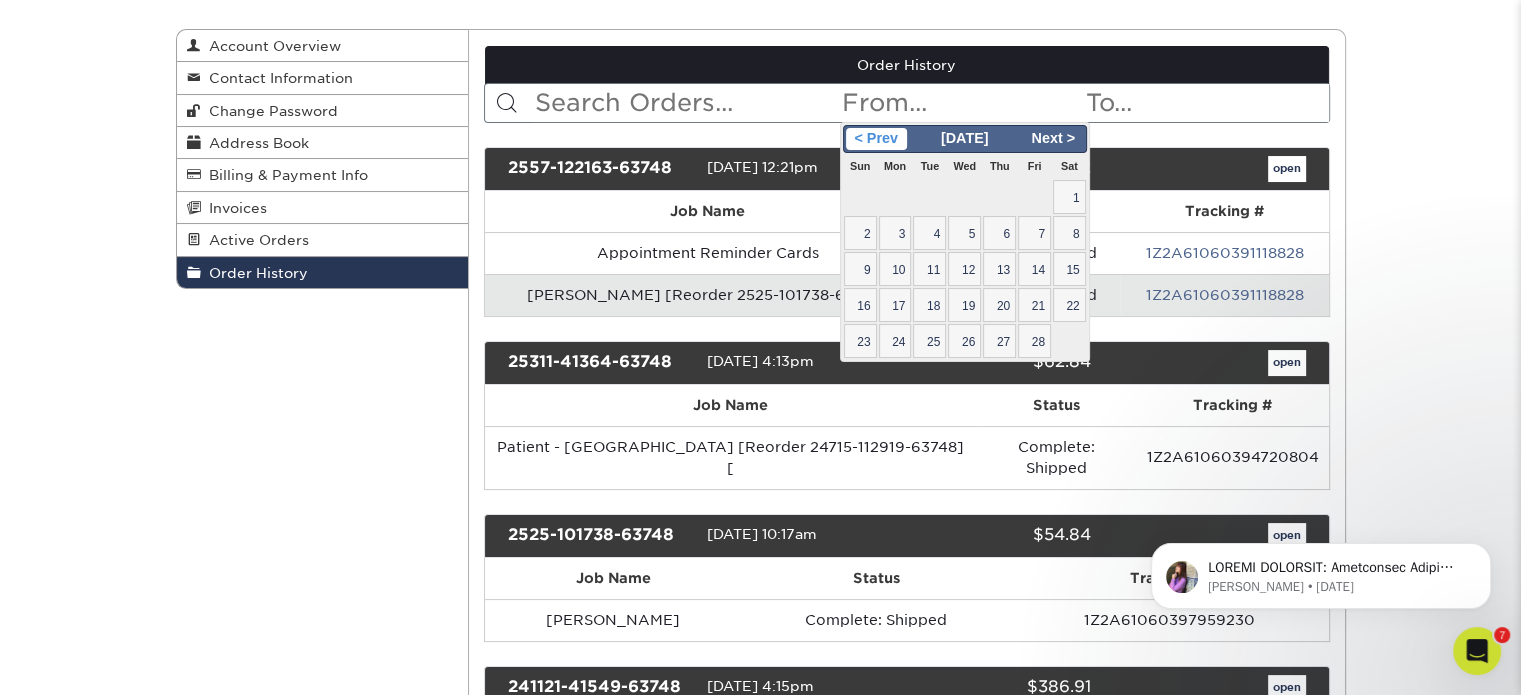 click on "< Prev" at bounding box center [876, 139] 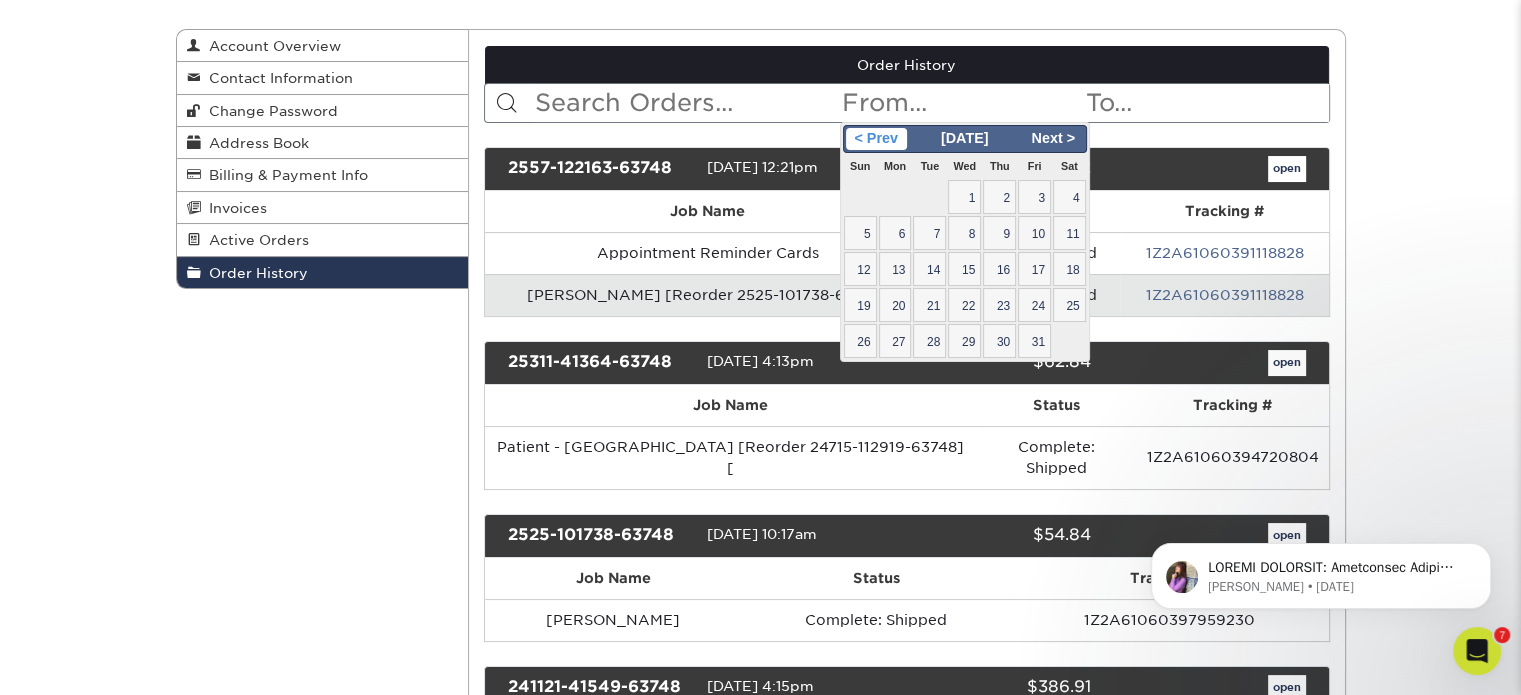 click on "< Prev" at bounding box center [876, 139] 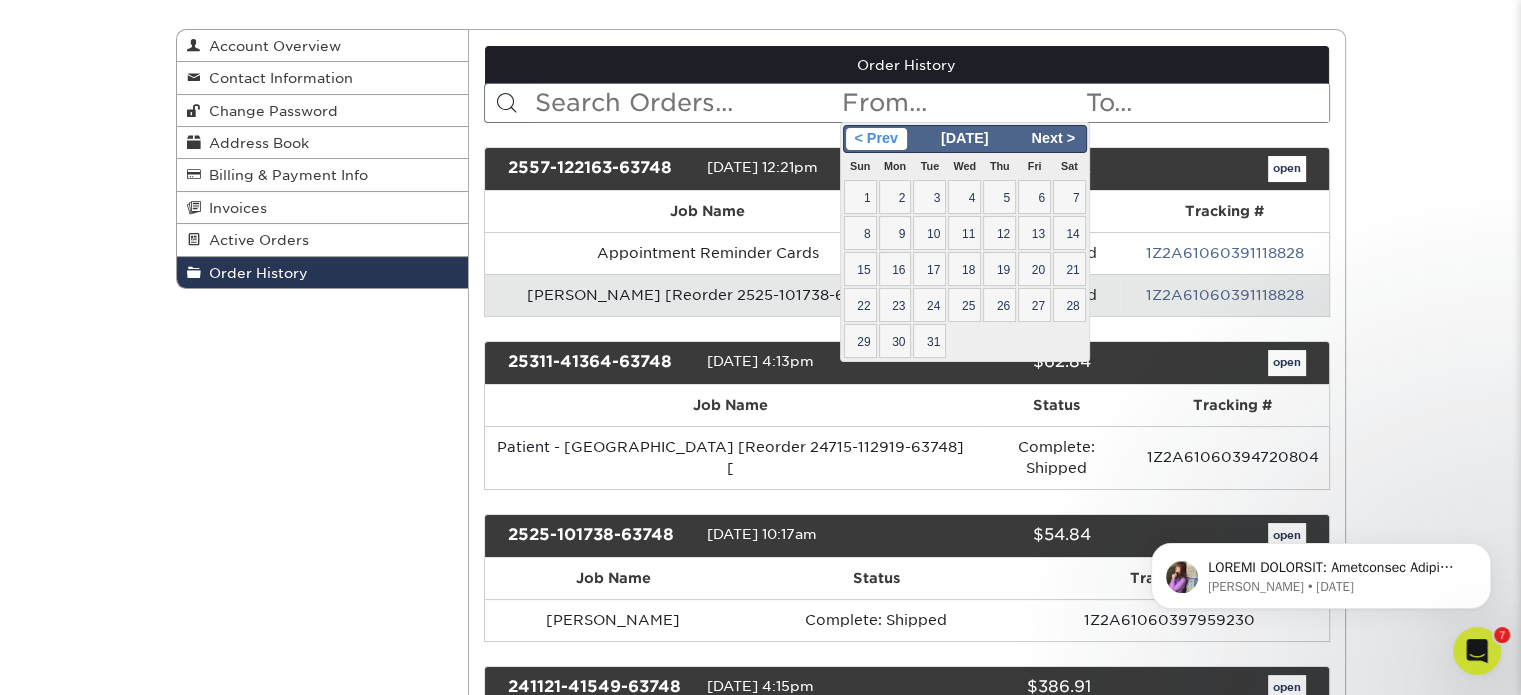 click on "< Prev" at bounding box center (876, 139) 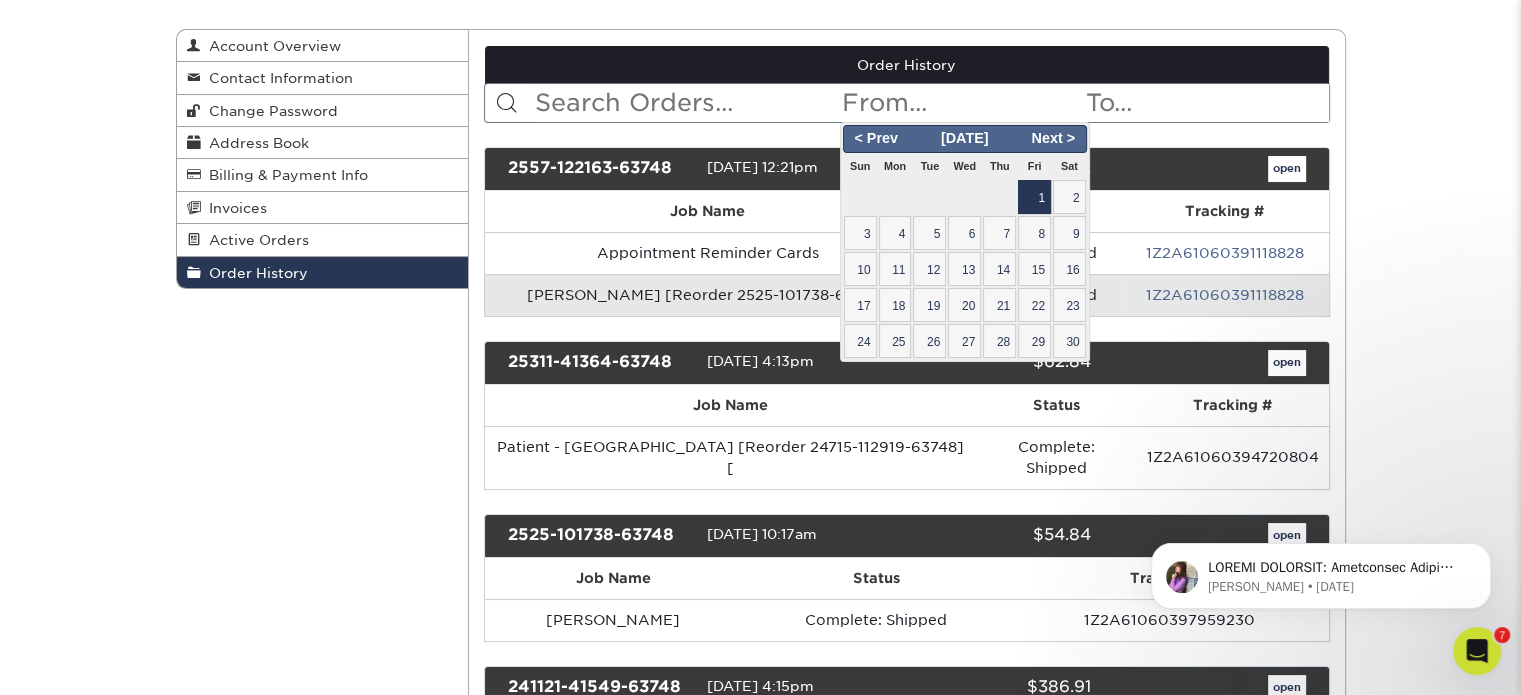 click on "1" at bounding box center [1034, 197] 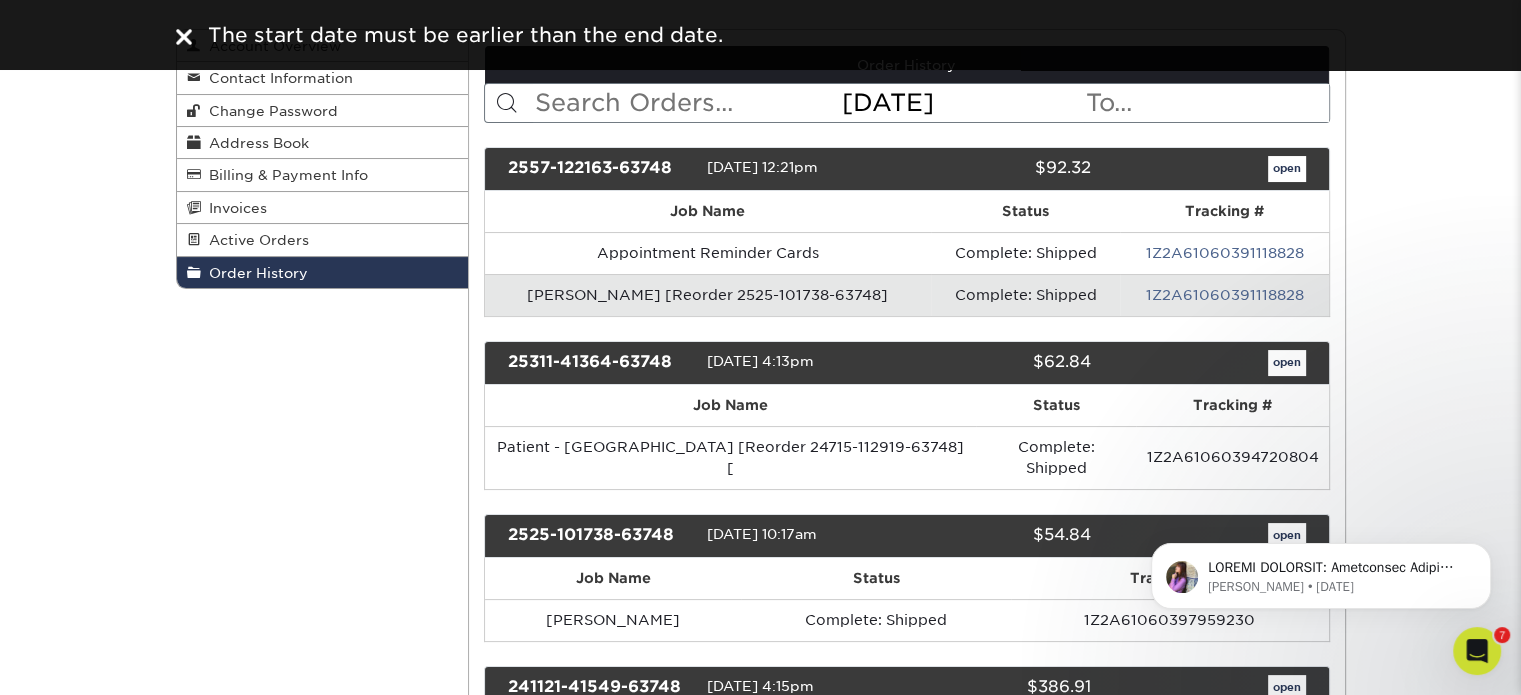 click at bounding box center (1206, 103) 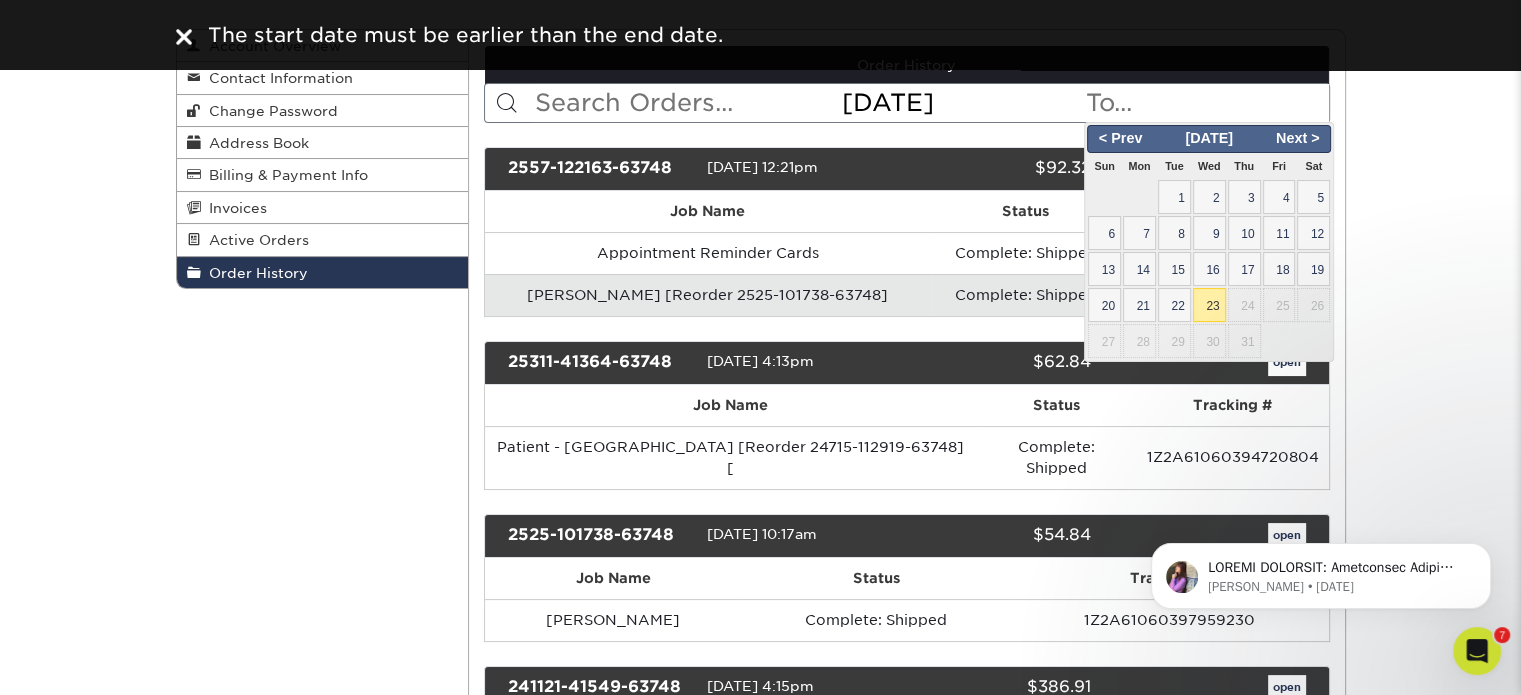 click on "23" at bounding box center (1209, 305) 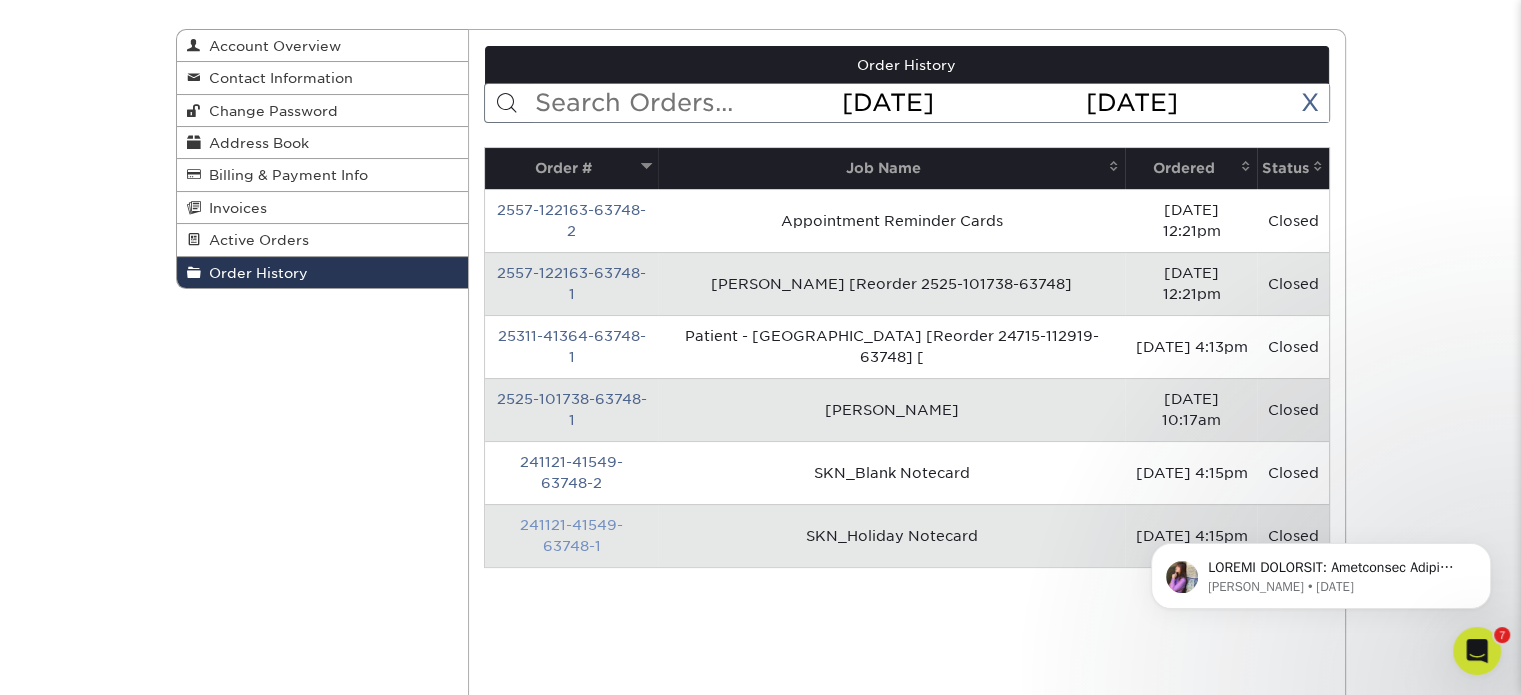 click on "241121-41549-63748-1" at bounding box center [571, 535] 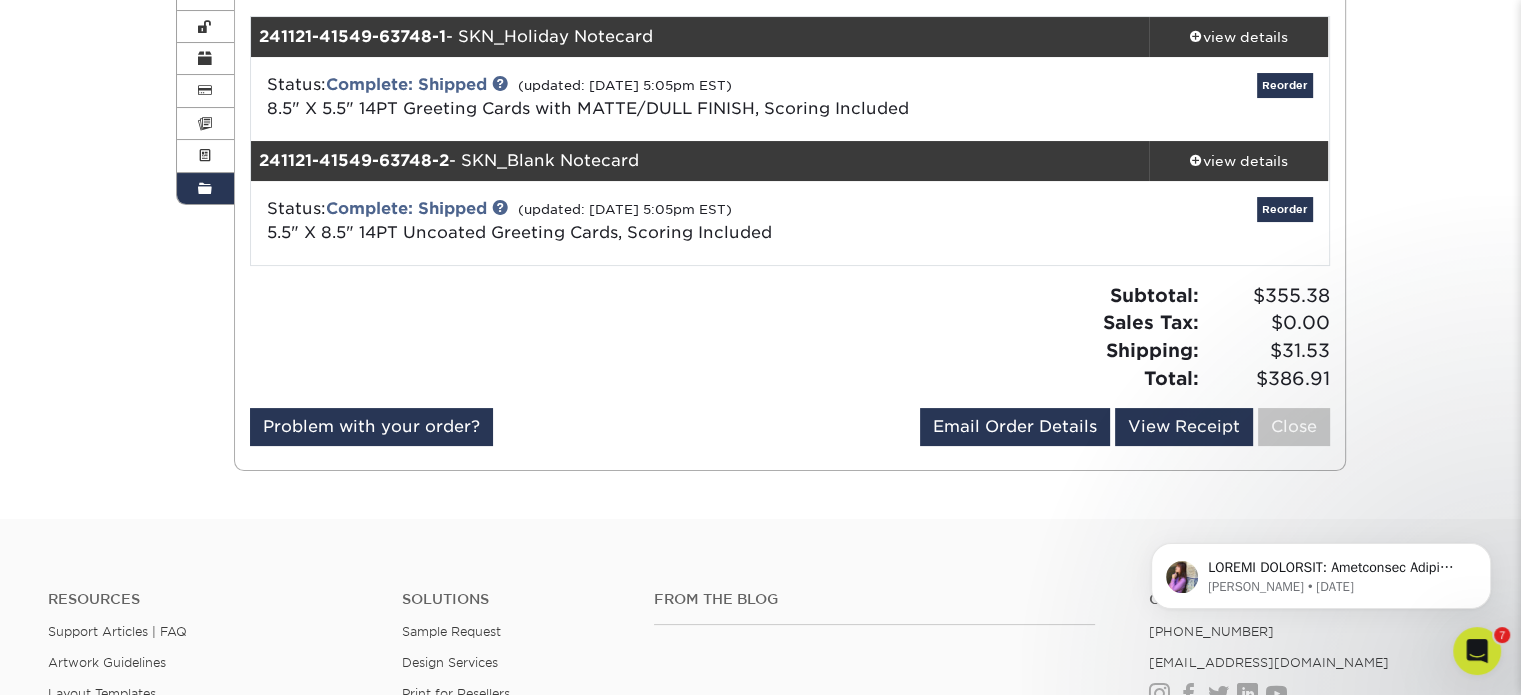 scroll, scrollTop: 300, scrollLeft: 0, axis: vertical 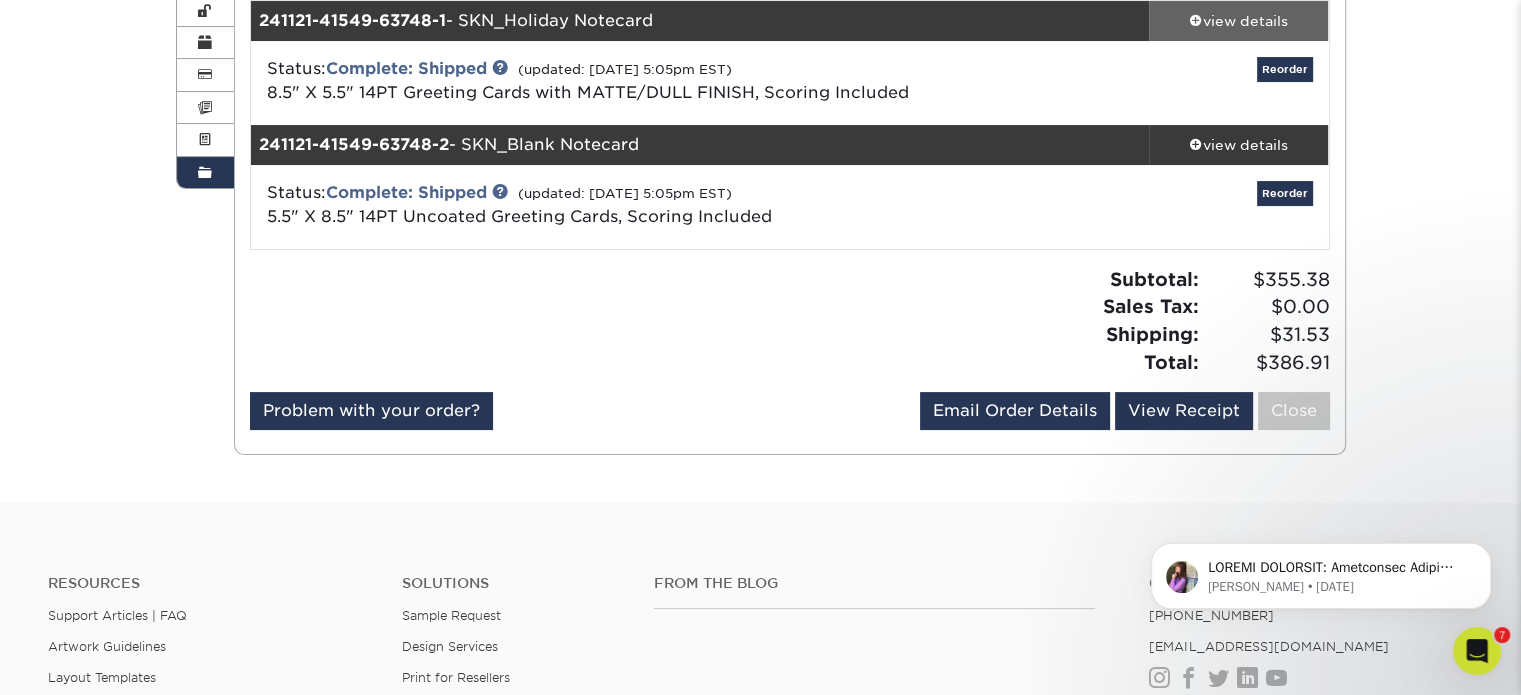 click on "view details" at bounding box center [1239, 21] 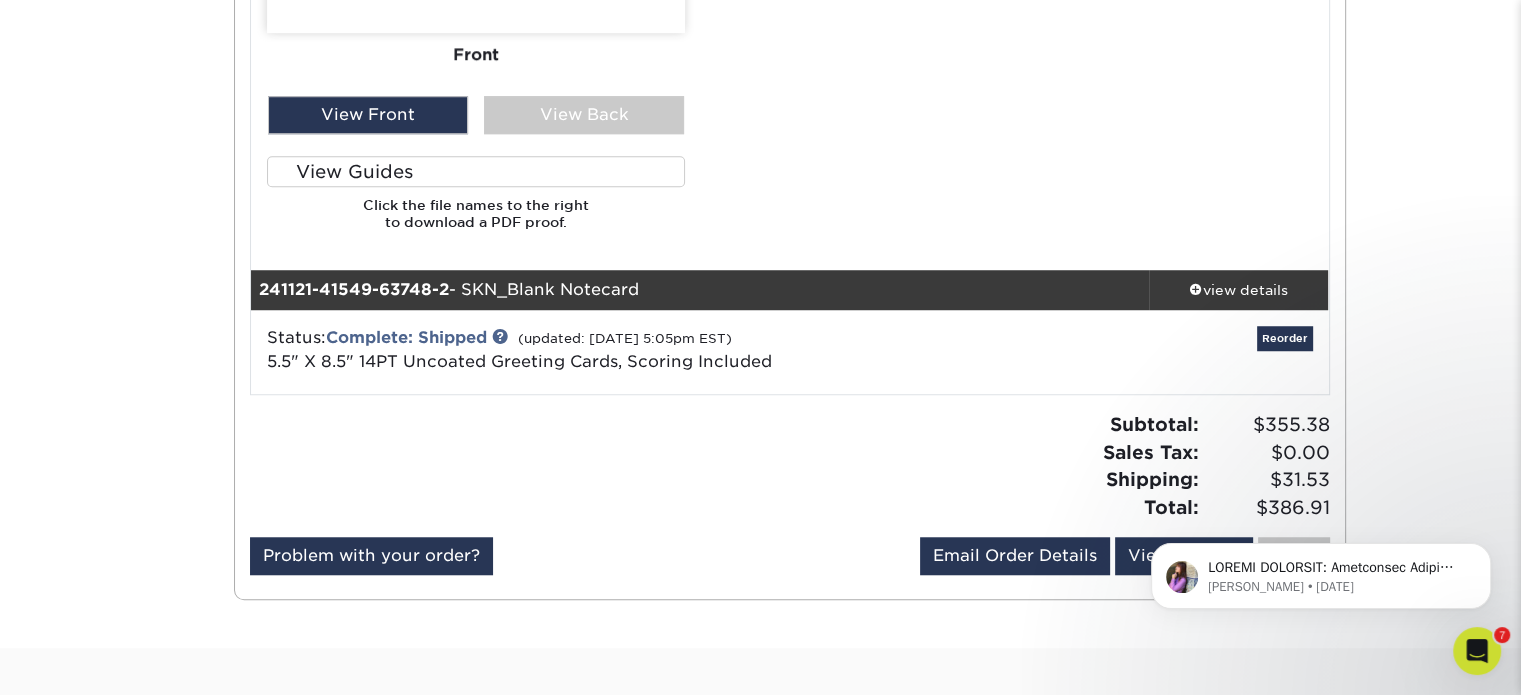 scroll, scrollTop: 1400, scrollLeft: 0, axis: vertical 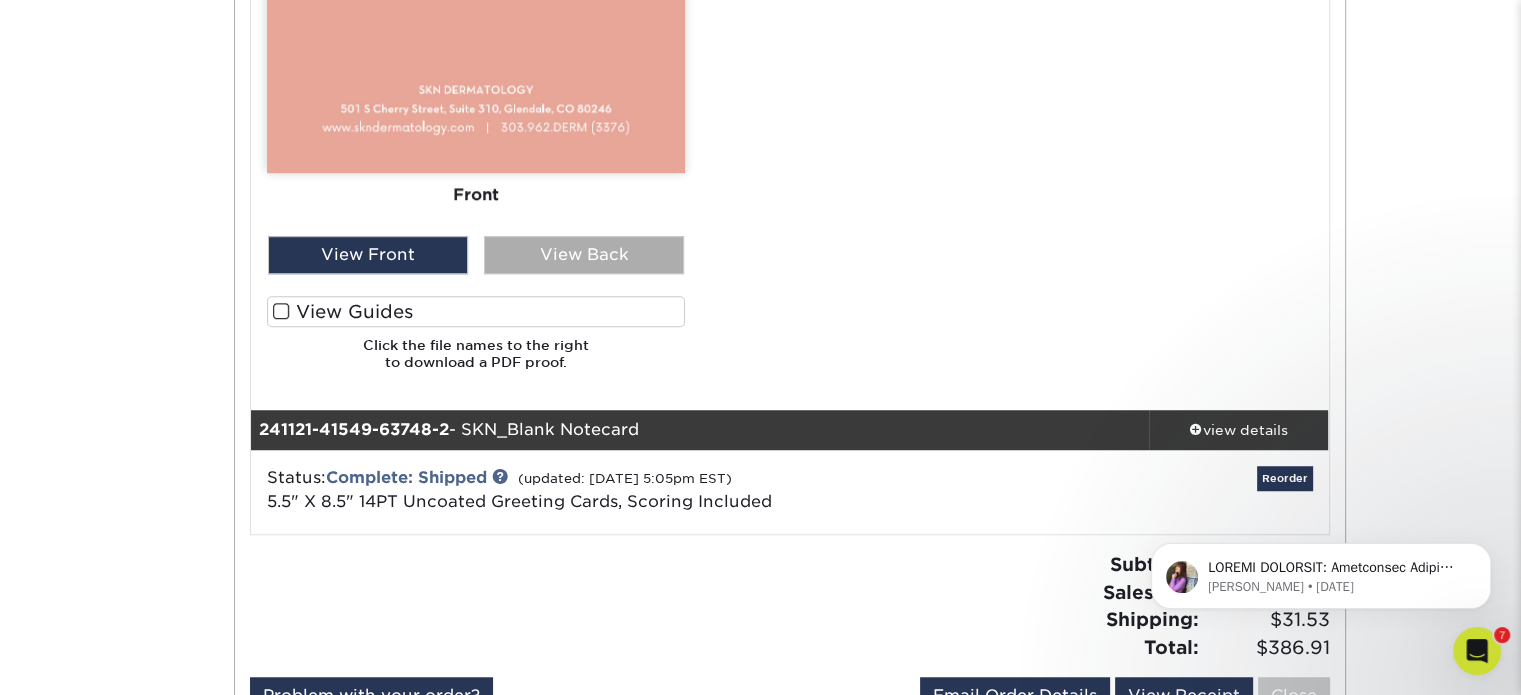 click on "View Back" at bounding box center [584, 255] 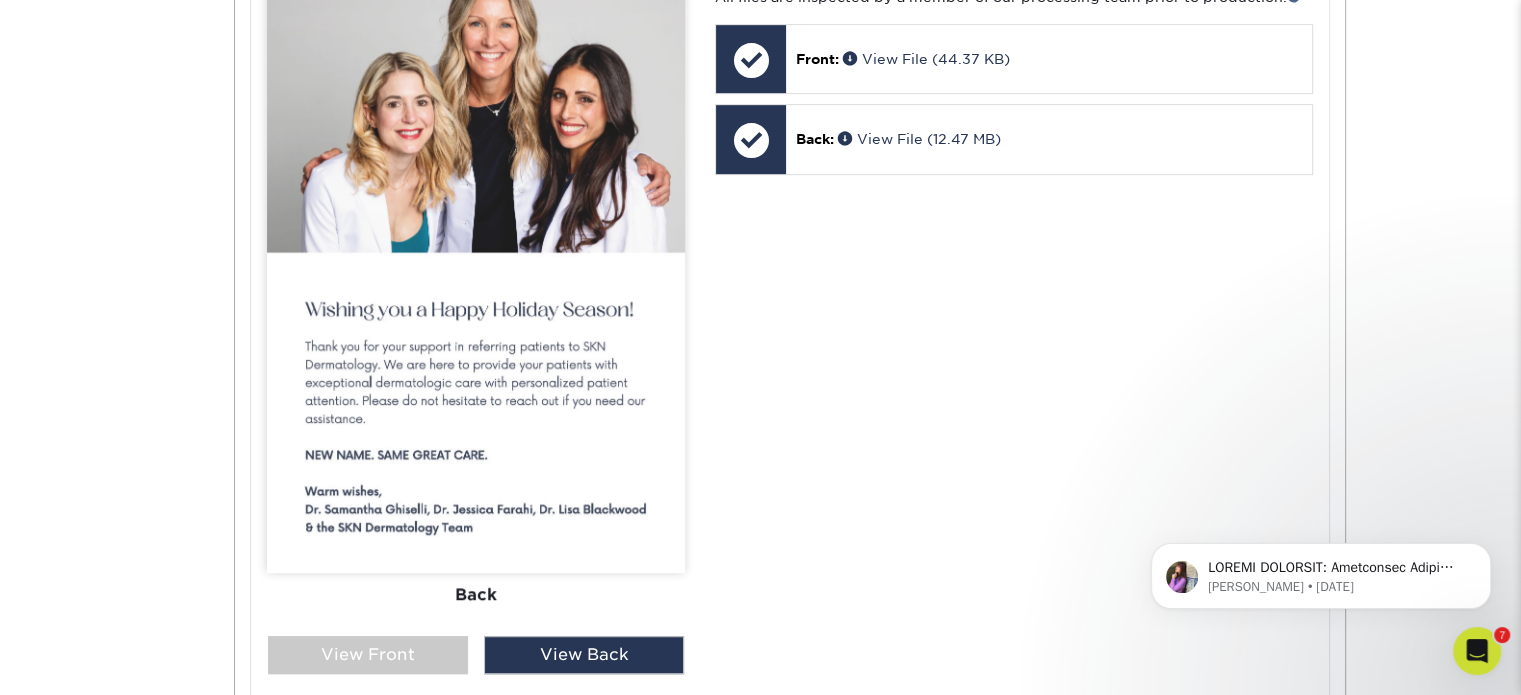 scroll, scrollTop: 900, scrollLeft: 0, axis: vertical 